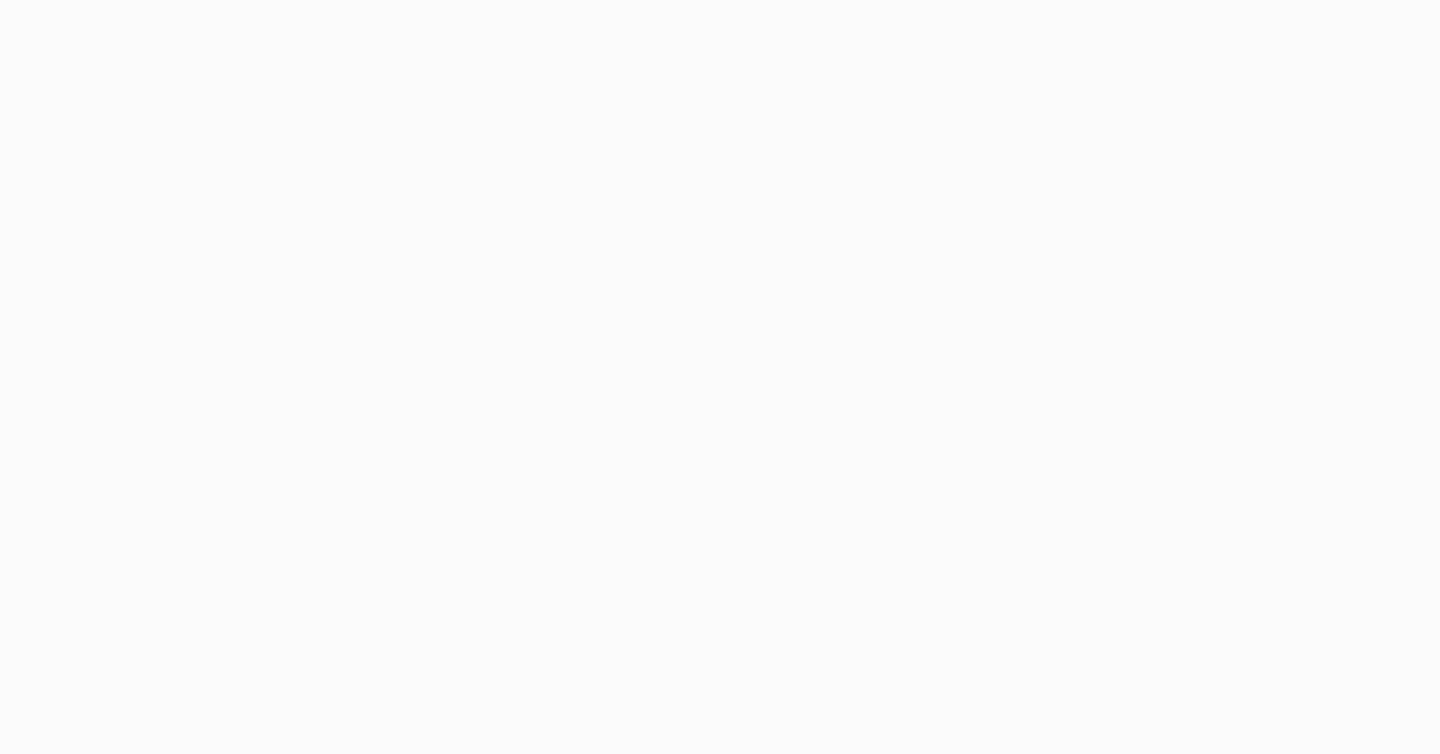 scroll, scrollTop: 0, scrollLeft: 0, axis: both 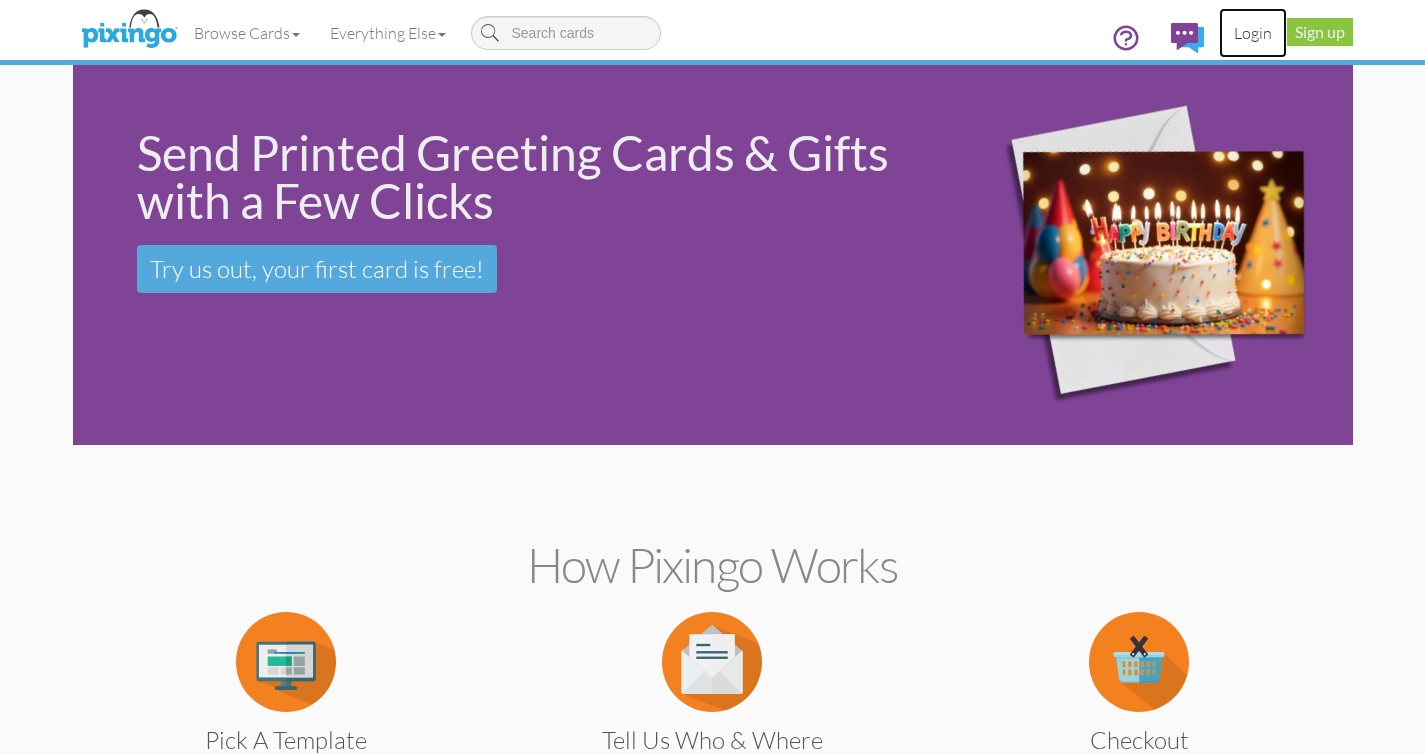 click on "Login" at bounding box center [1253, 33] 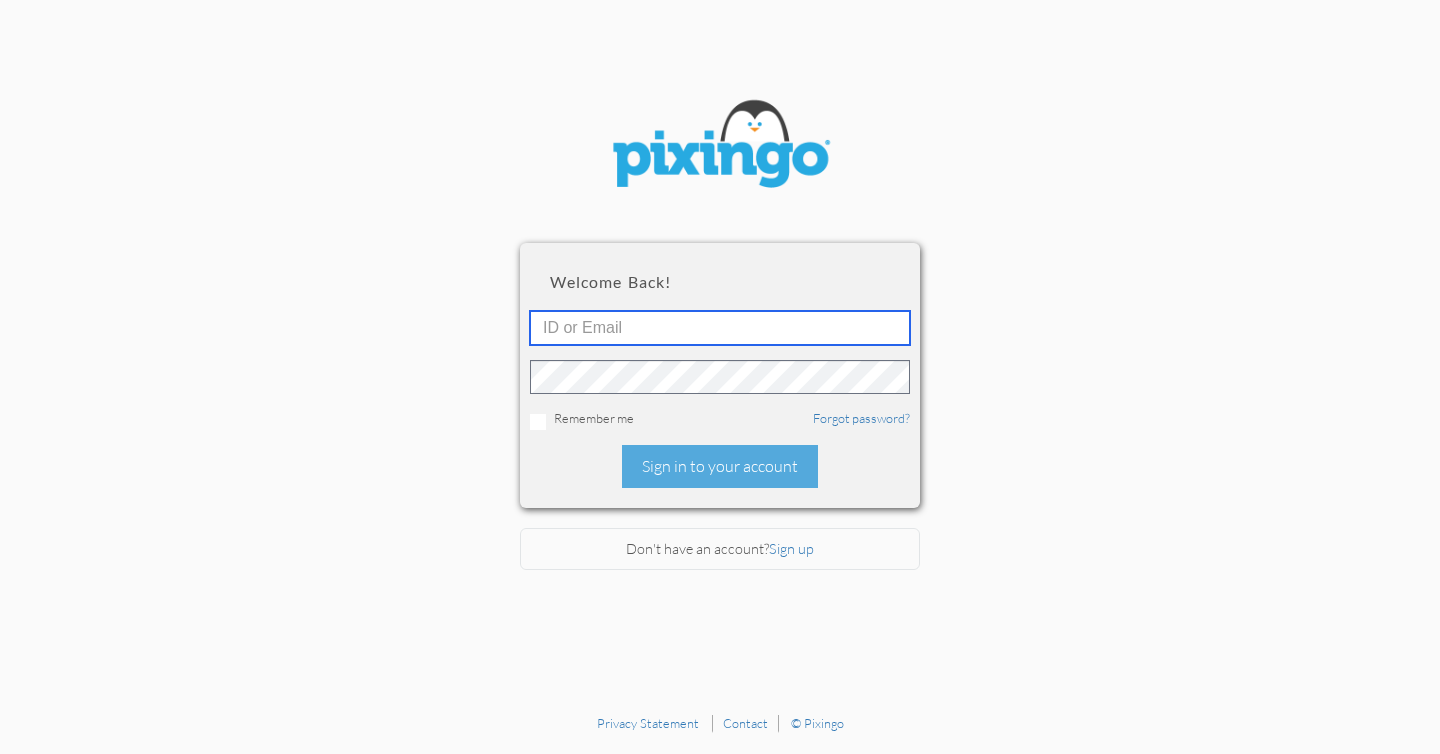 type on "[EMAIL_ADDRESS][DOMAIN_NAME]" 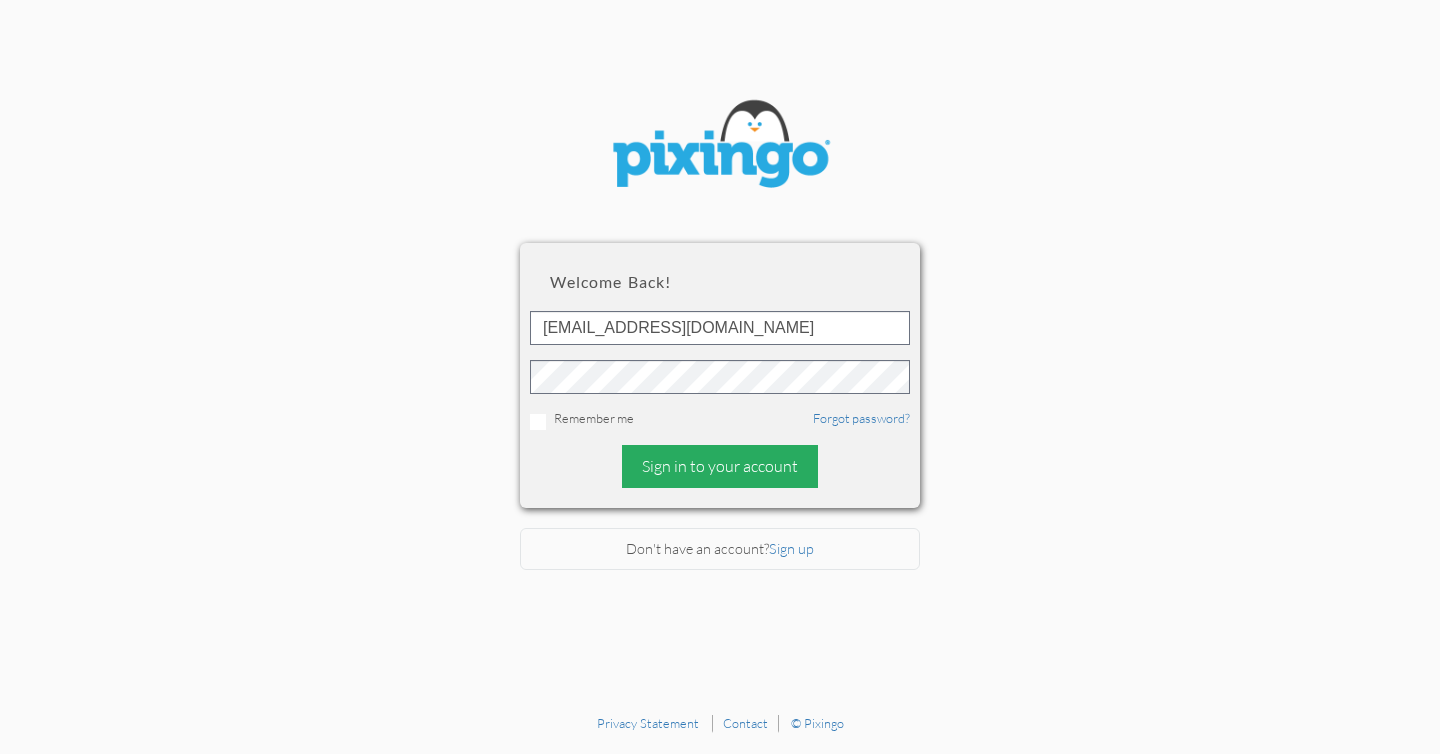 click on "Sign in to your account" at bounding box center [720, 466] 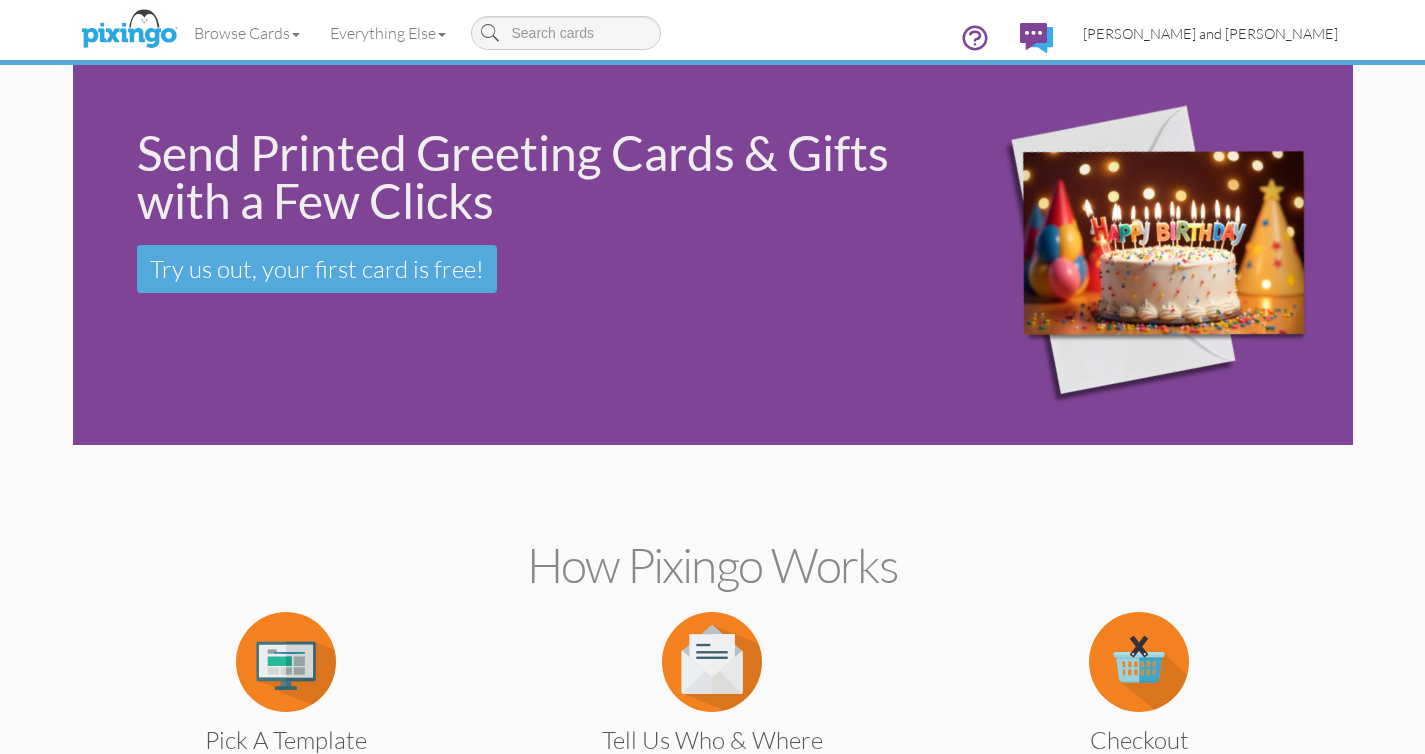 click on "[PERSON_NAME] and [PERSON_NAME]" at bounding box center (1210, 33) 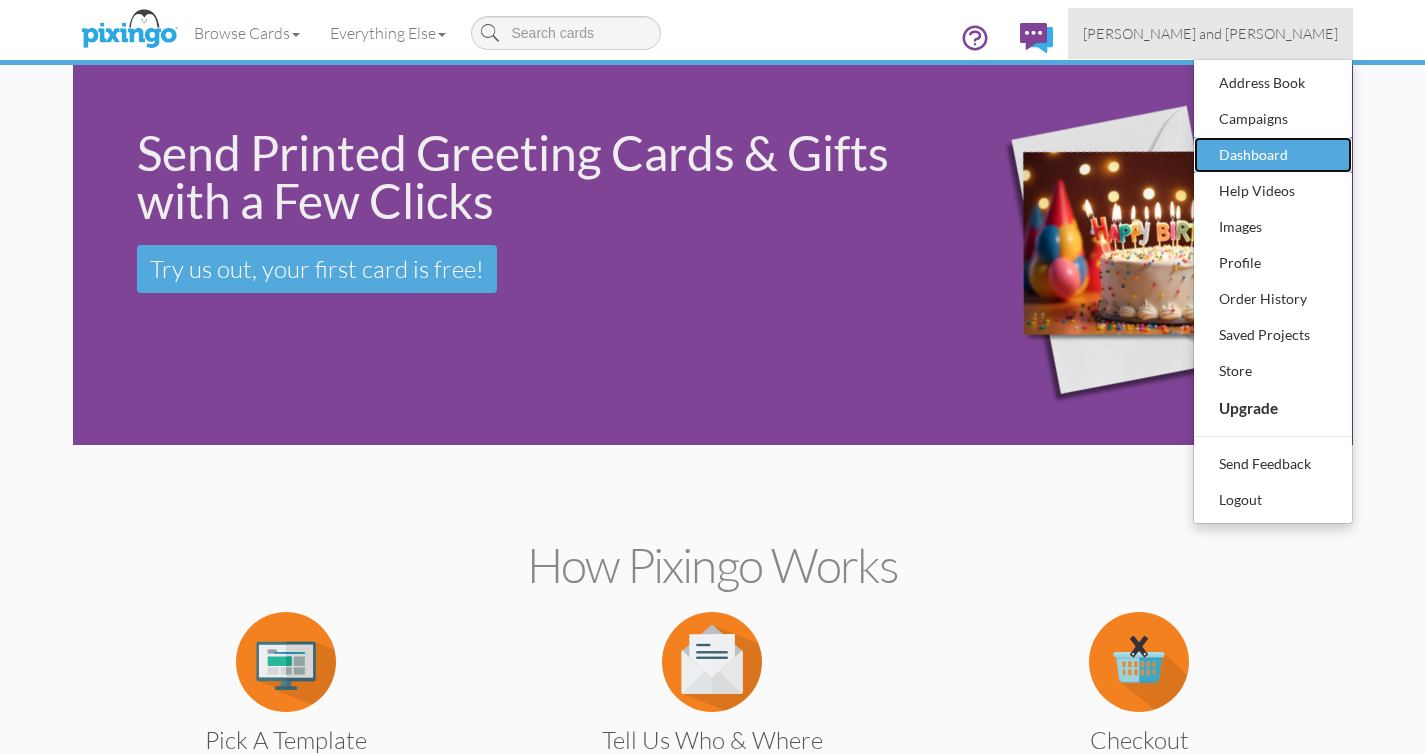 click on "Dashboard" at bounding box center (1273, 155) 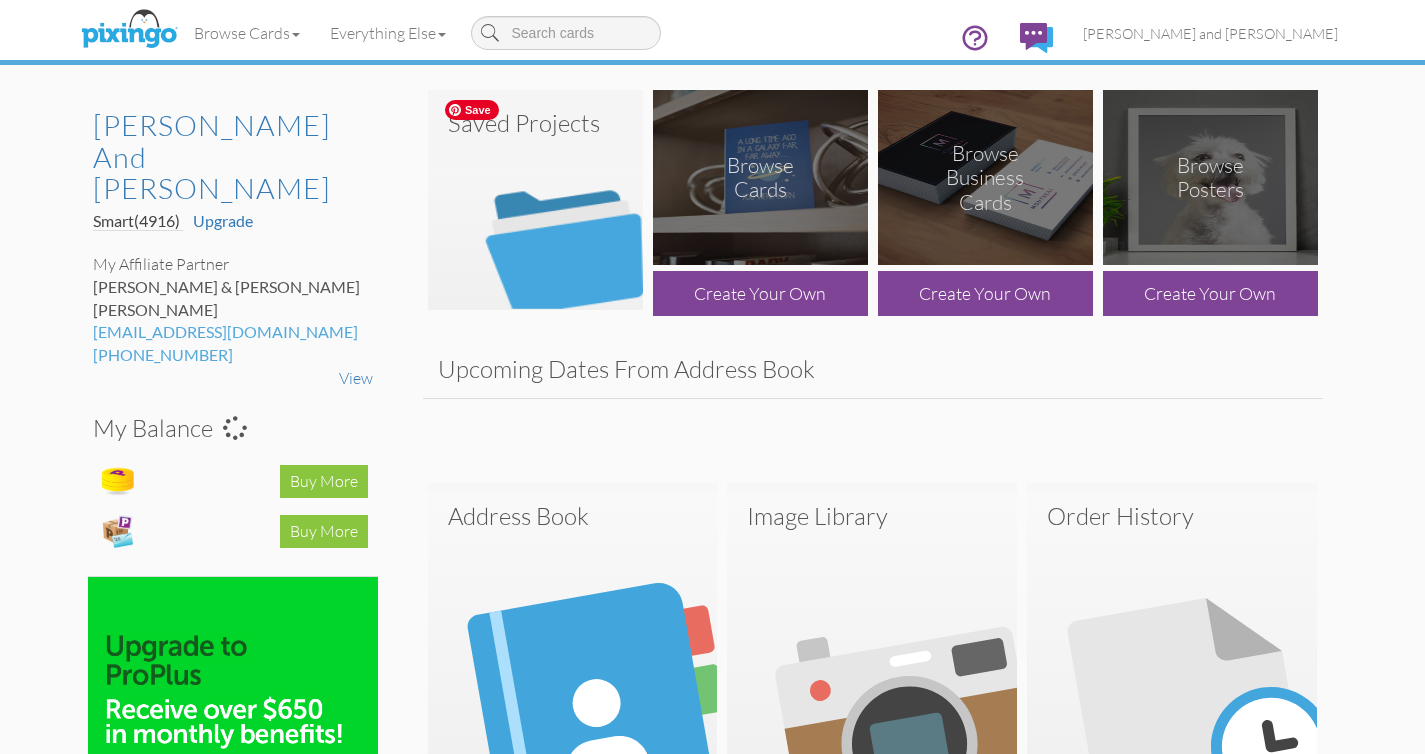 click at bounding box center (535, 200) 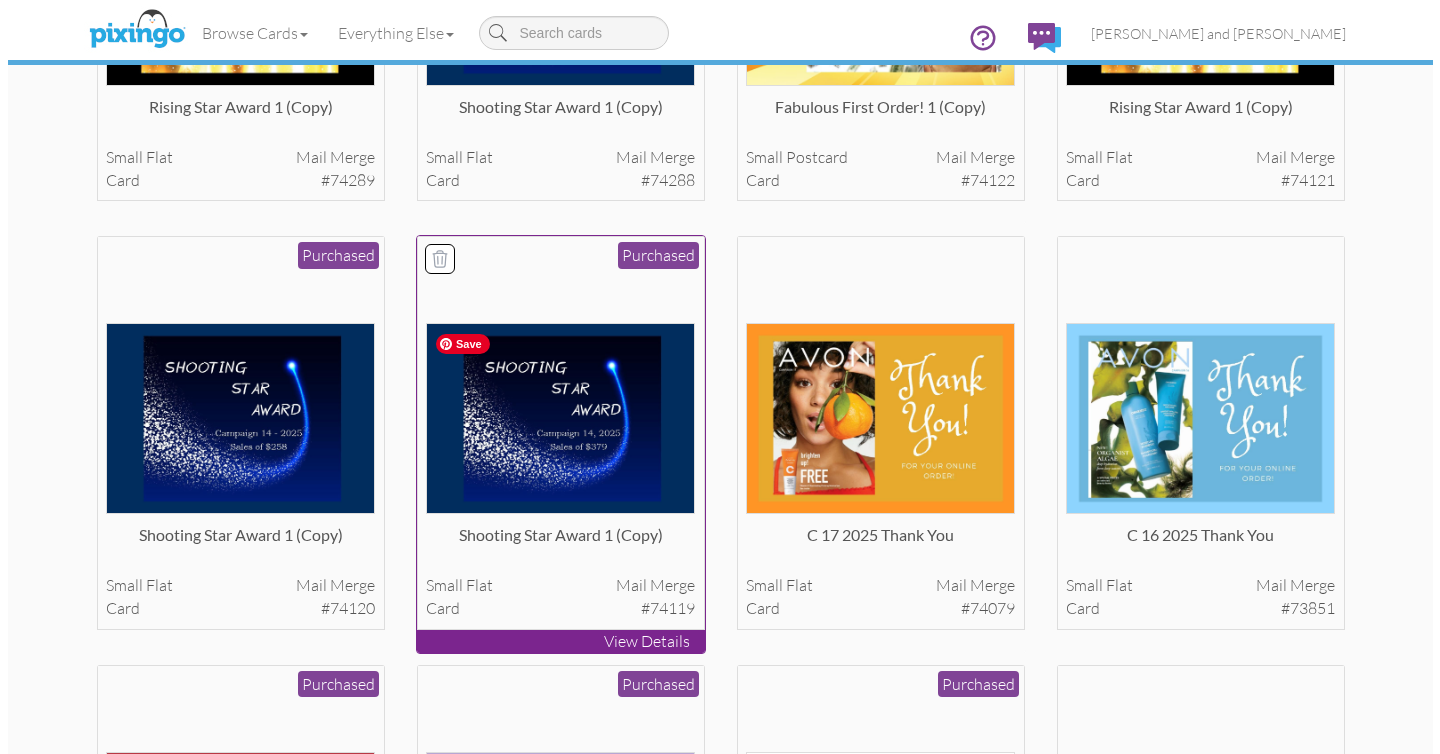 scroll, scrollTop: 399, scrollLeft: 0, axis: vertical 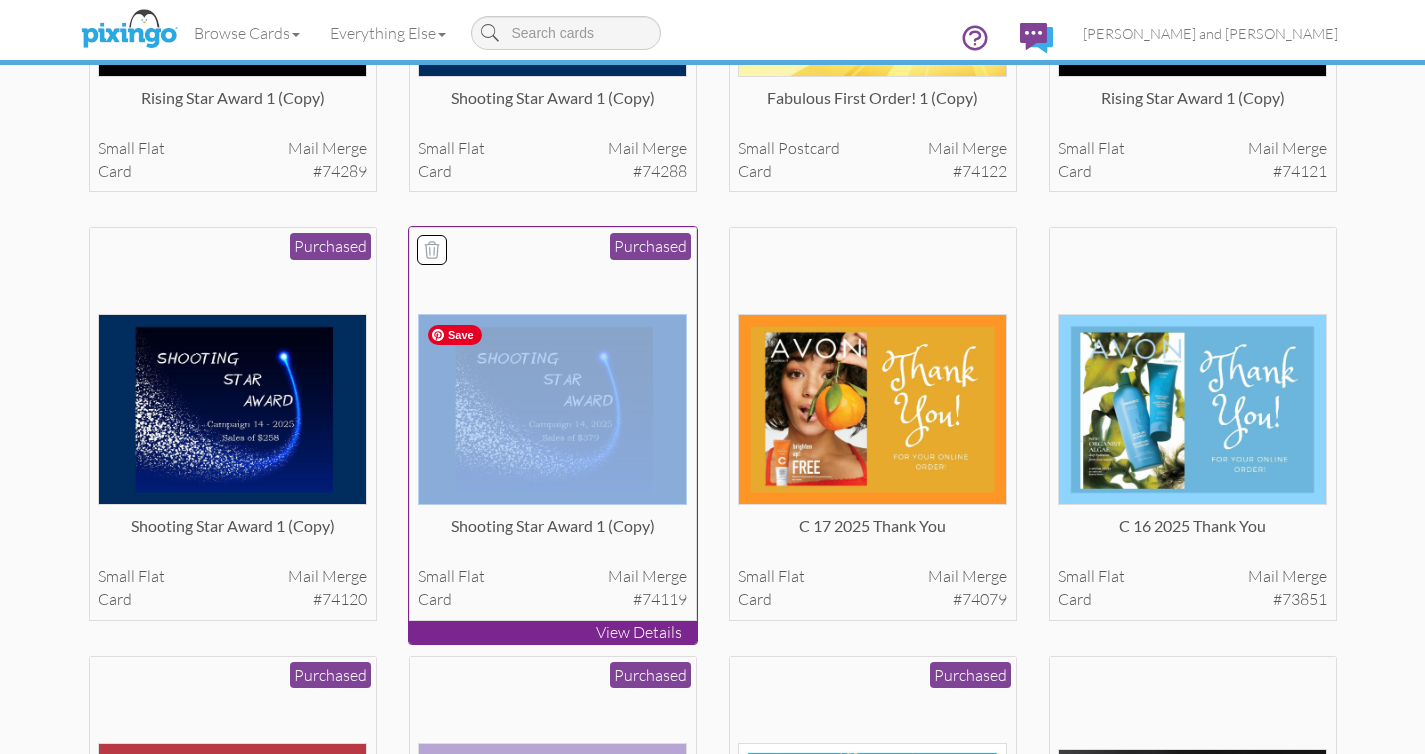 click at bounding box center [552, 409] 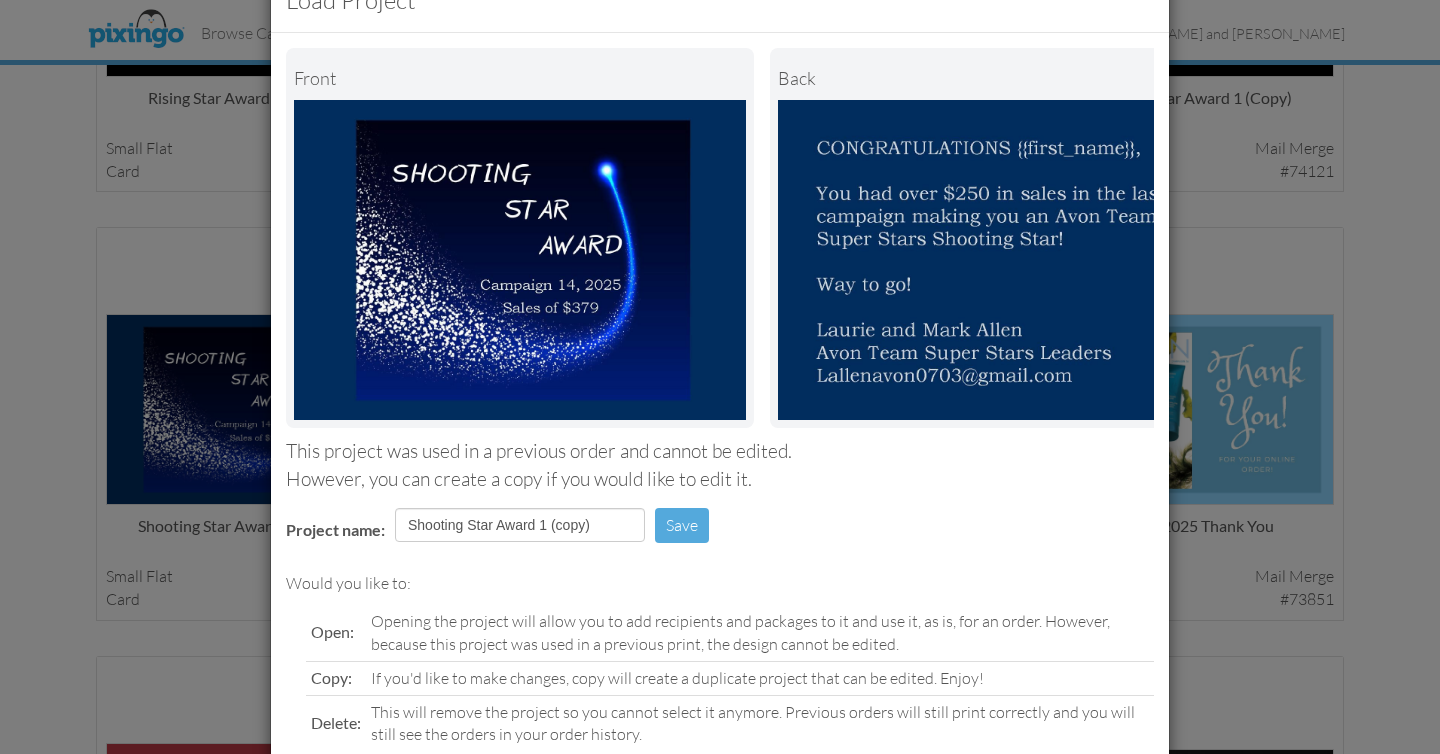 scroll, scrollTop: 197, scrollLeft: 0, axis: vertical 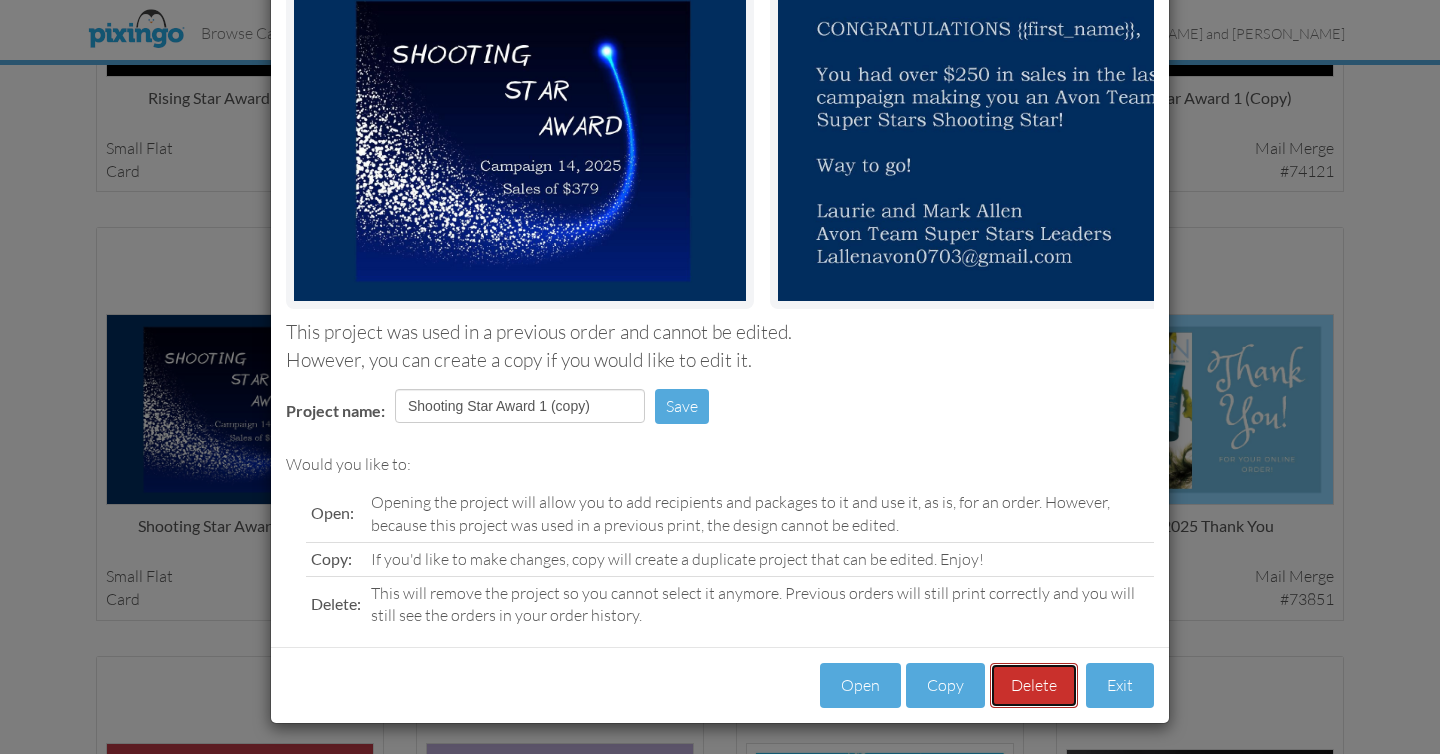 click on "Delete" at bounding box center [1034, 685] 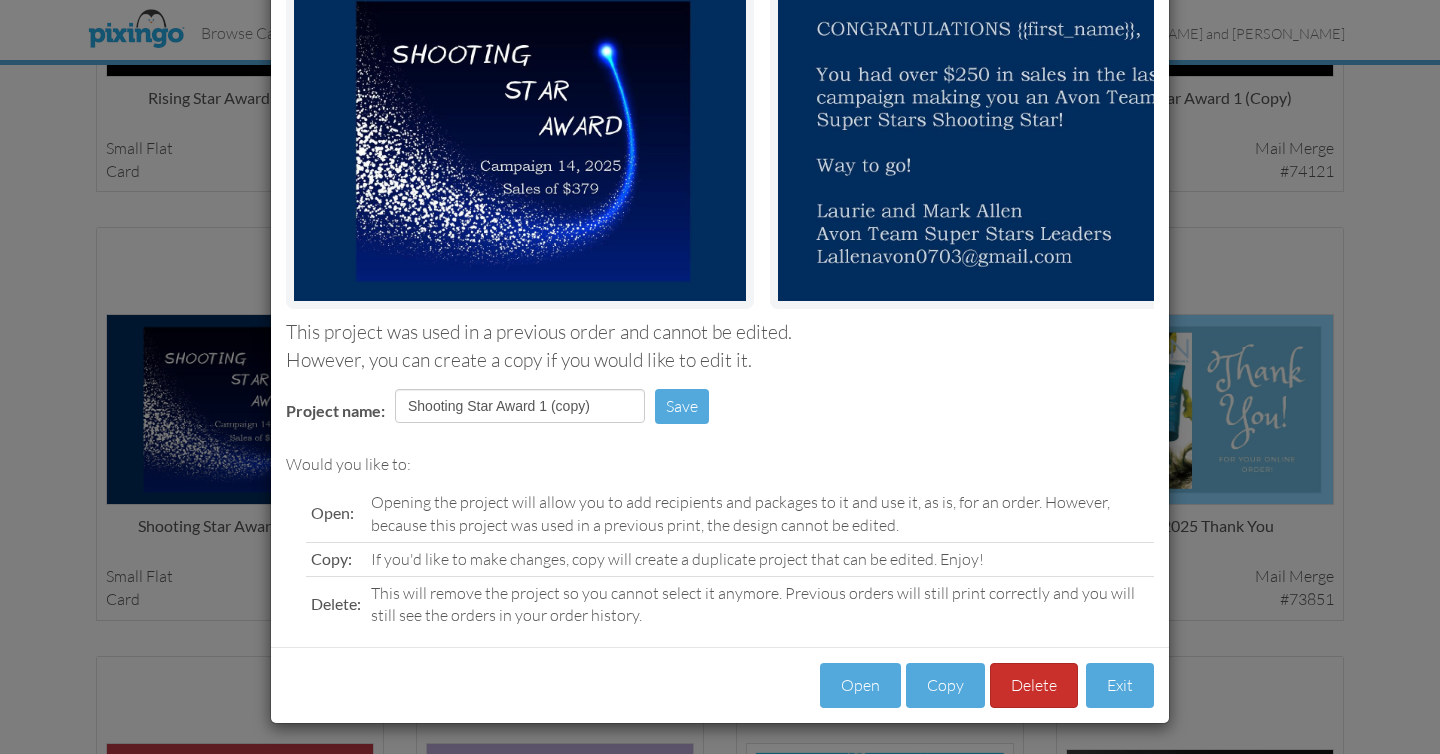 scroll, scrollTop: 116, scrollLeft: 0, axis: vertical 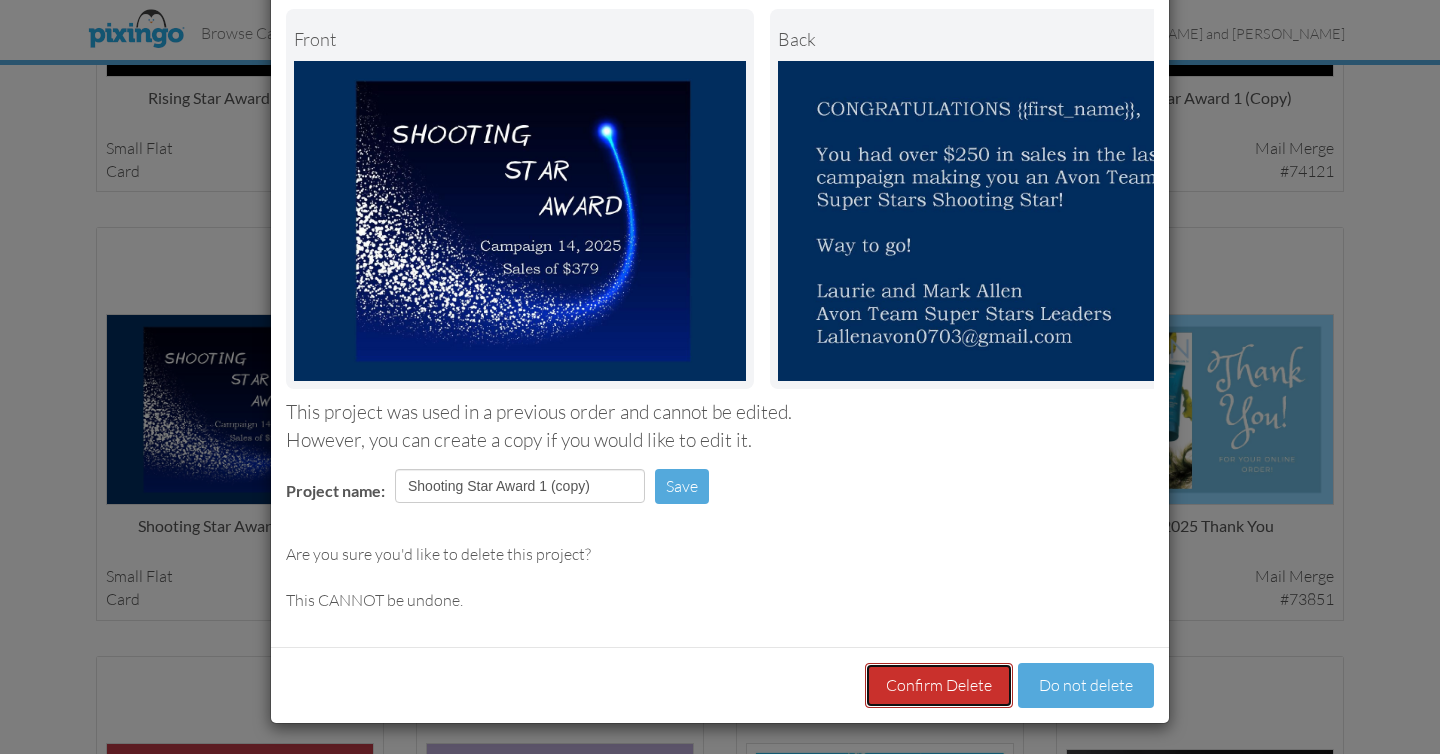 click on "Confirm Delete" at bounding box center [939, 685] 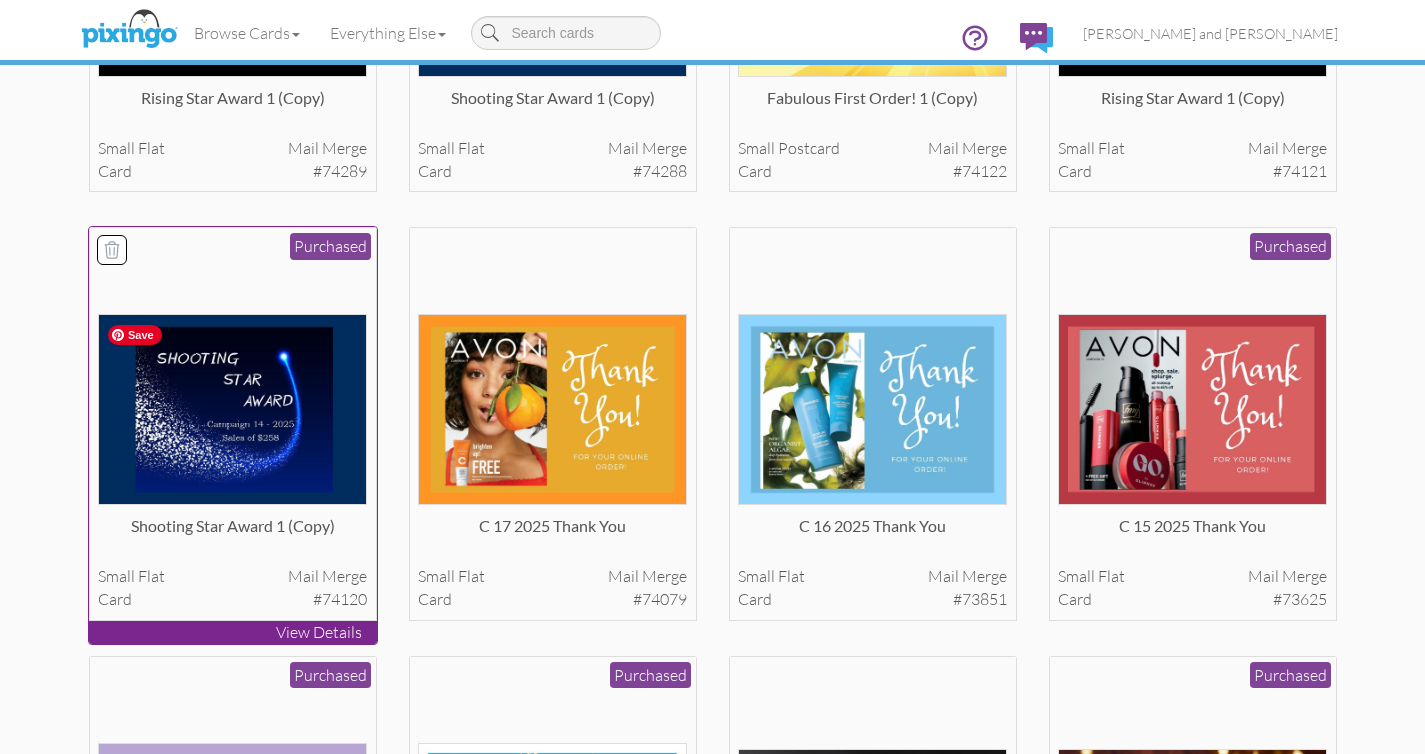 click at bounding box center [232, 409] 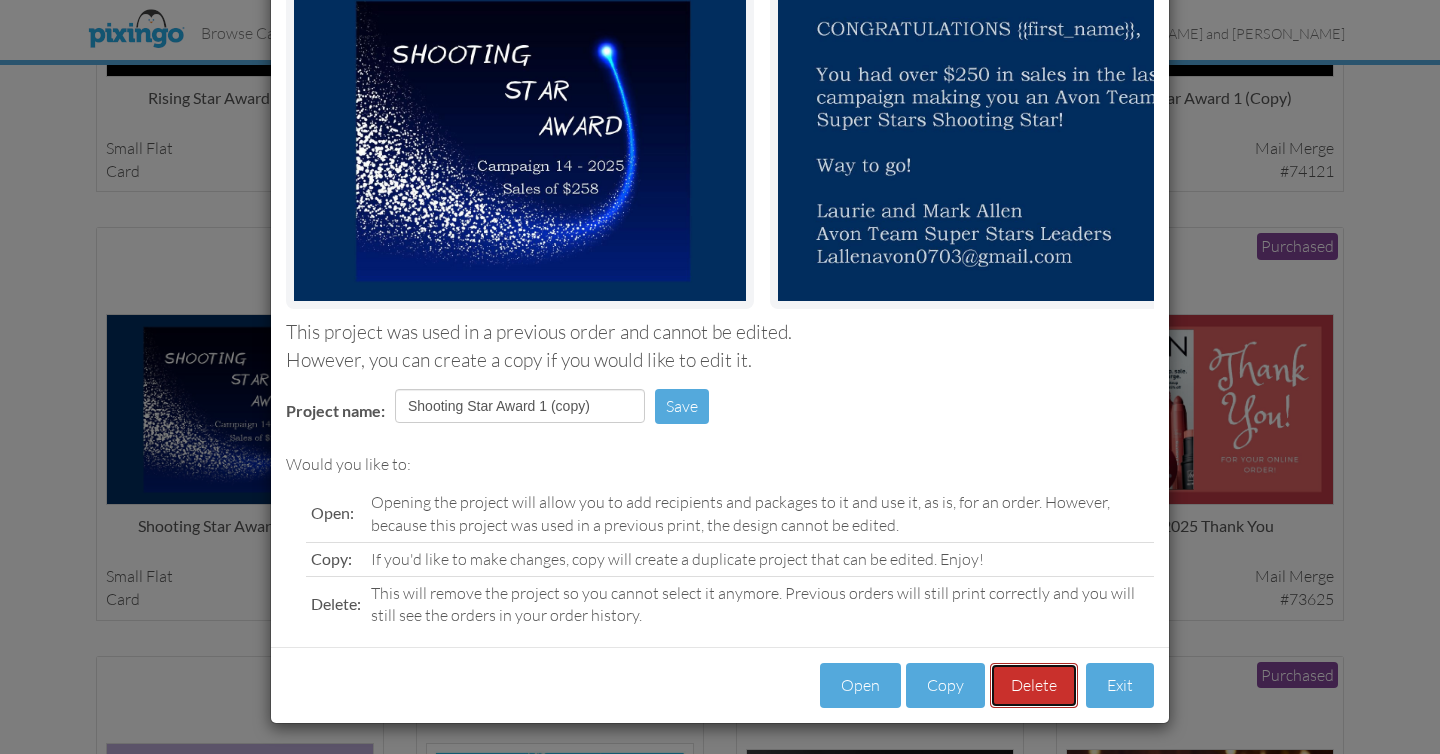 click on "Delete" at bounding box center (1034, 685) 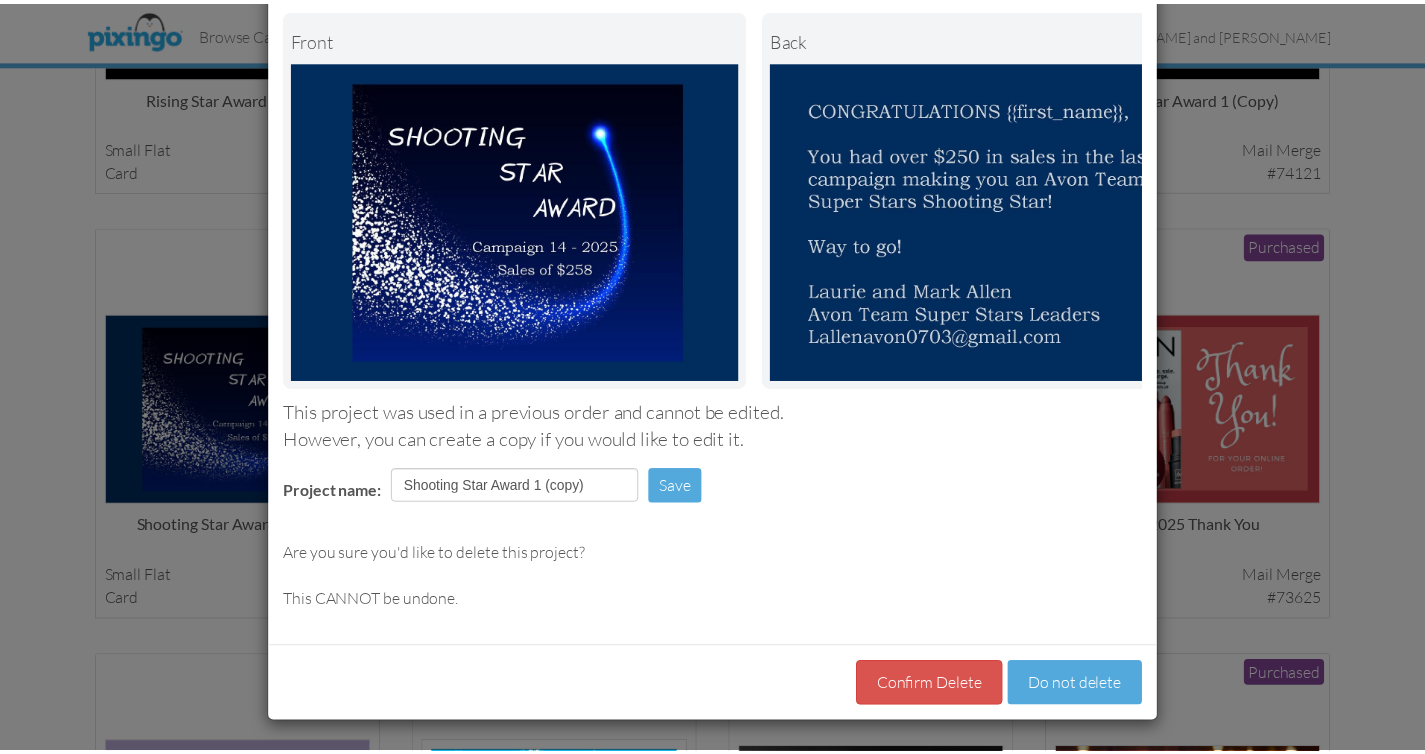 scroll, scrollTop: 116, scrollLeft: 0, axis: vertical 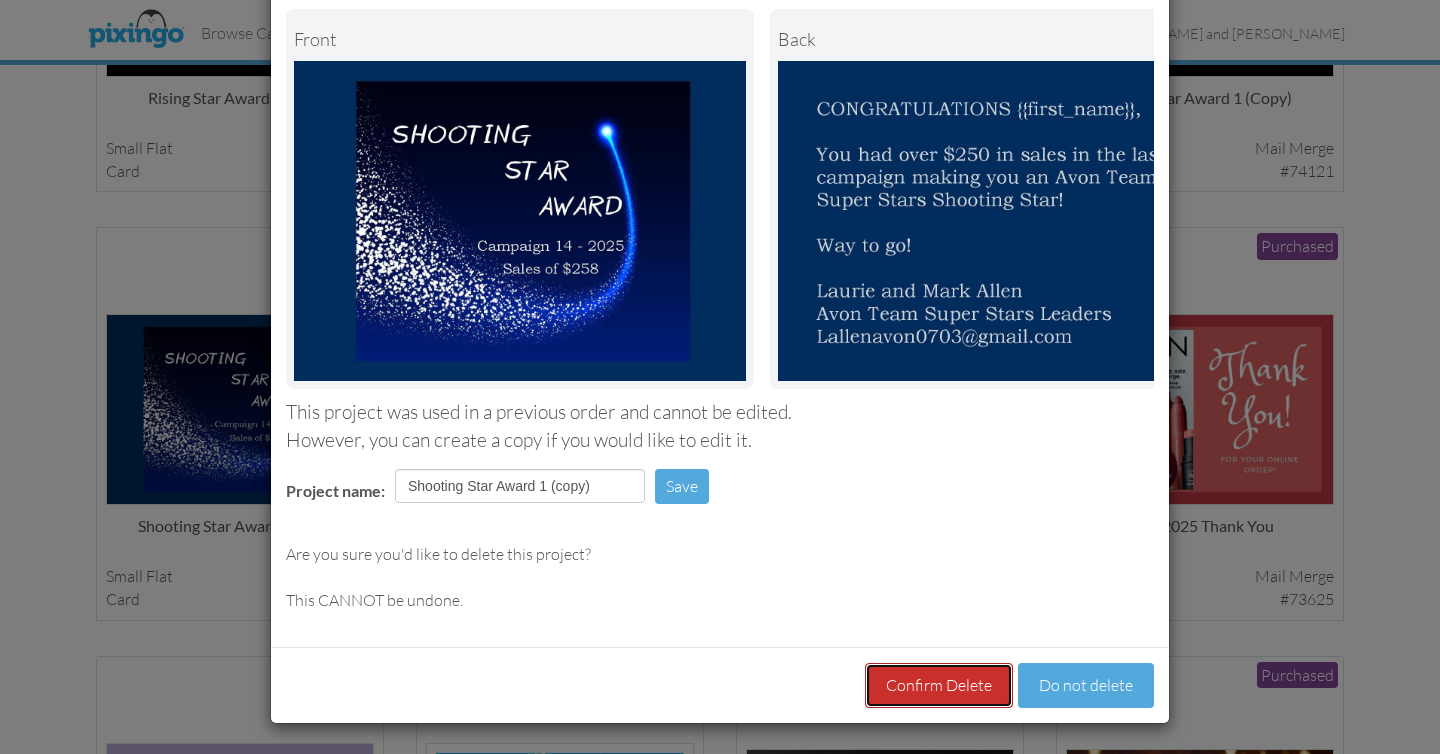 click on "Confirm Delete" at bounding box center (939, 685) 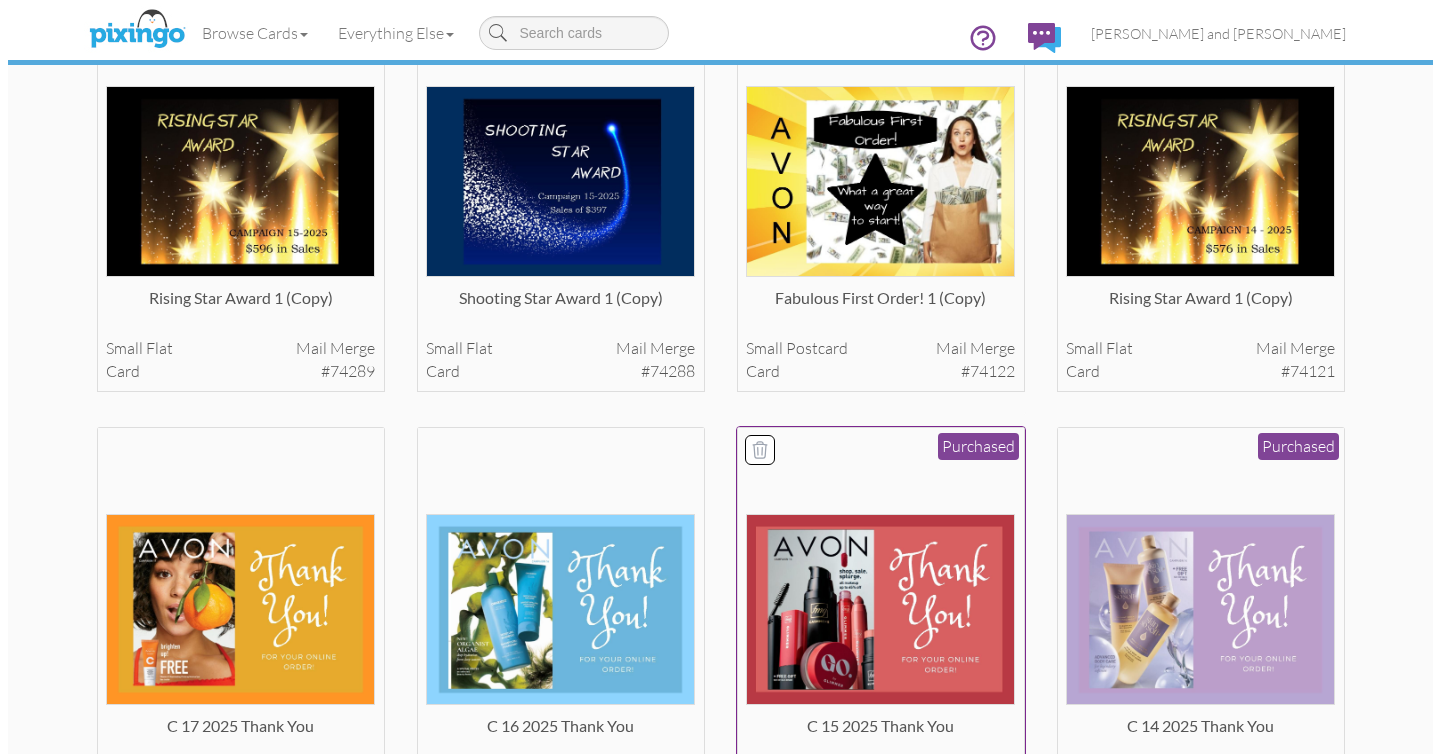 scroll, scrollTop: 0, scrollLeft: 0, axis: both 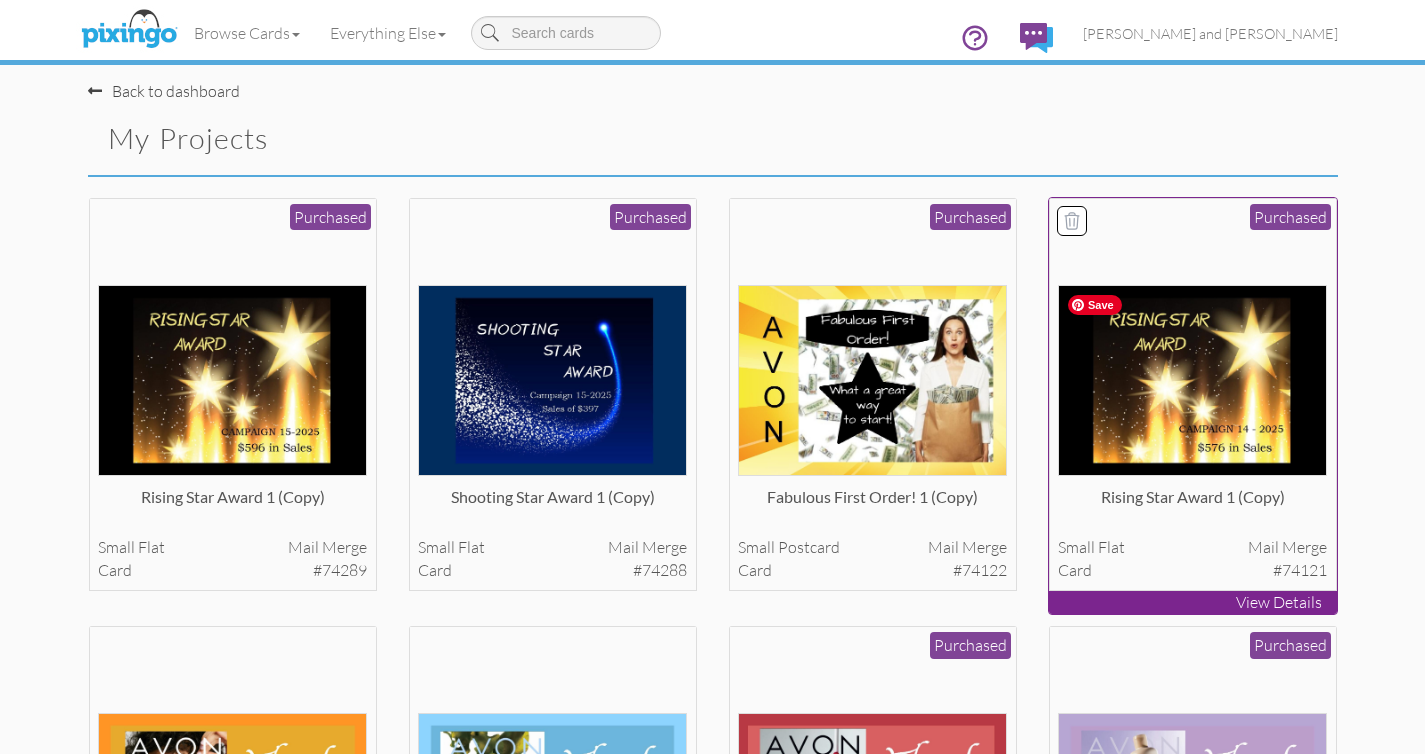 click at bounding box center [1192, 380] 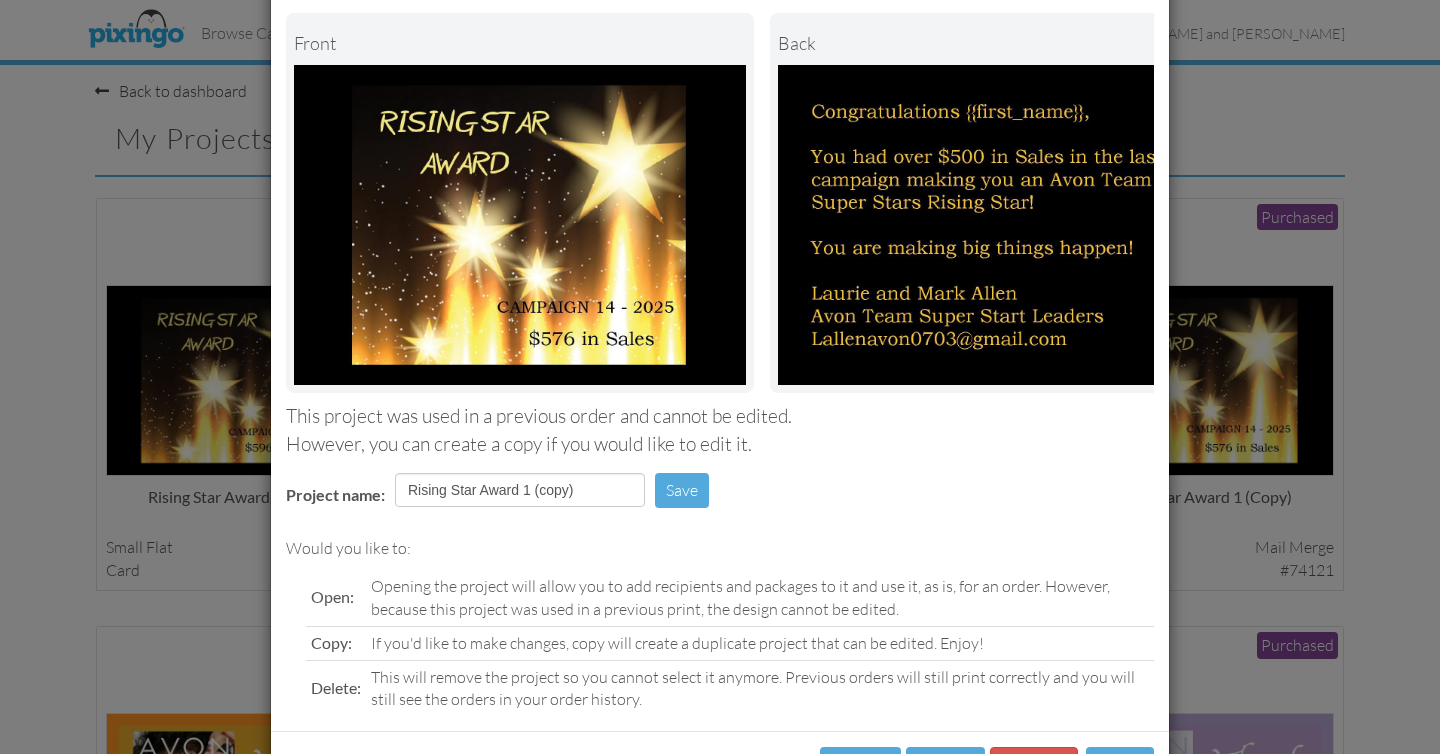 scroll, scrollTop: 197, scrollLeft: 0, axis: vertical 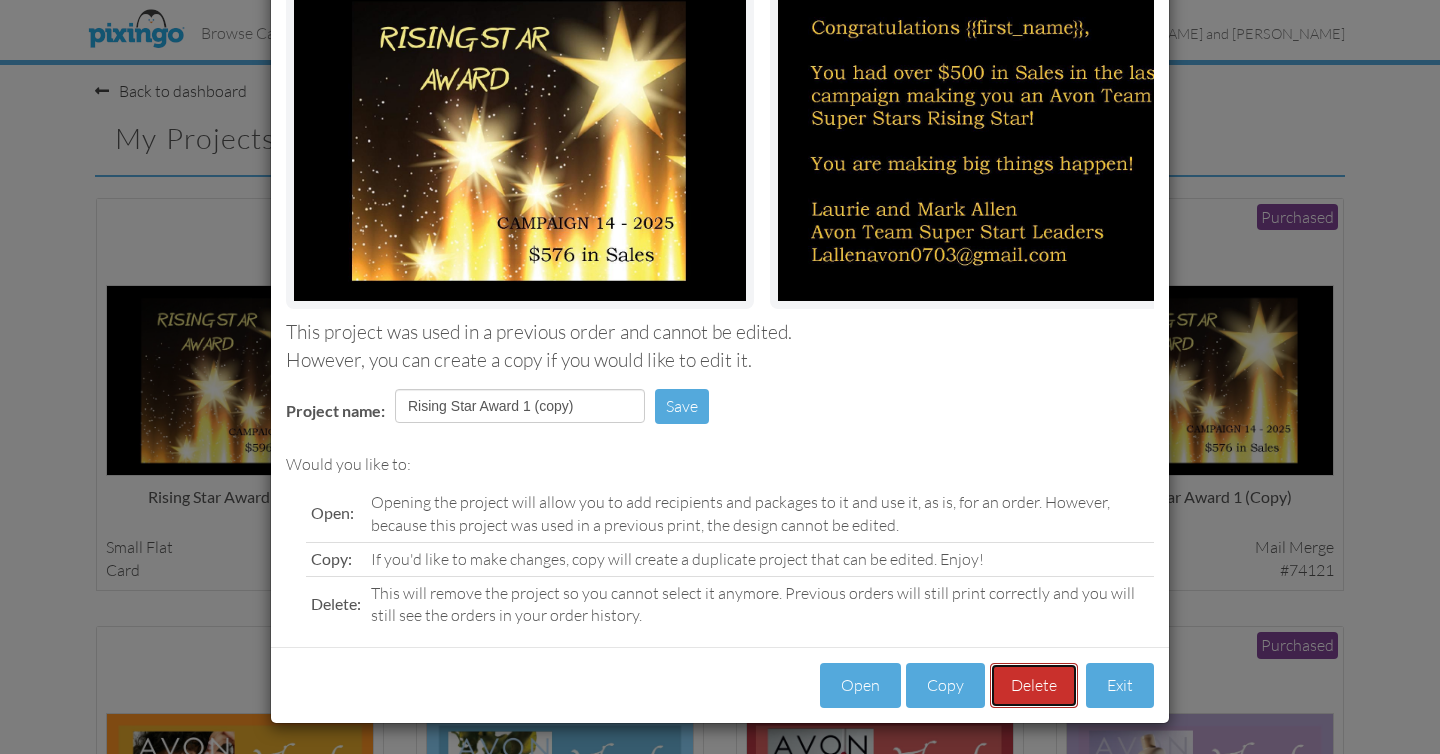 click on "Delete" at bounding box center [1034, 685] 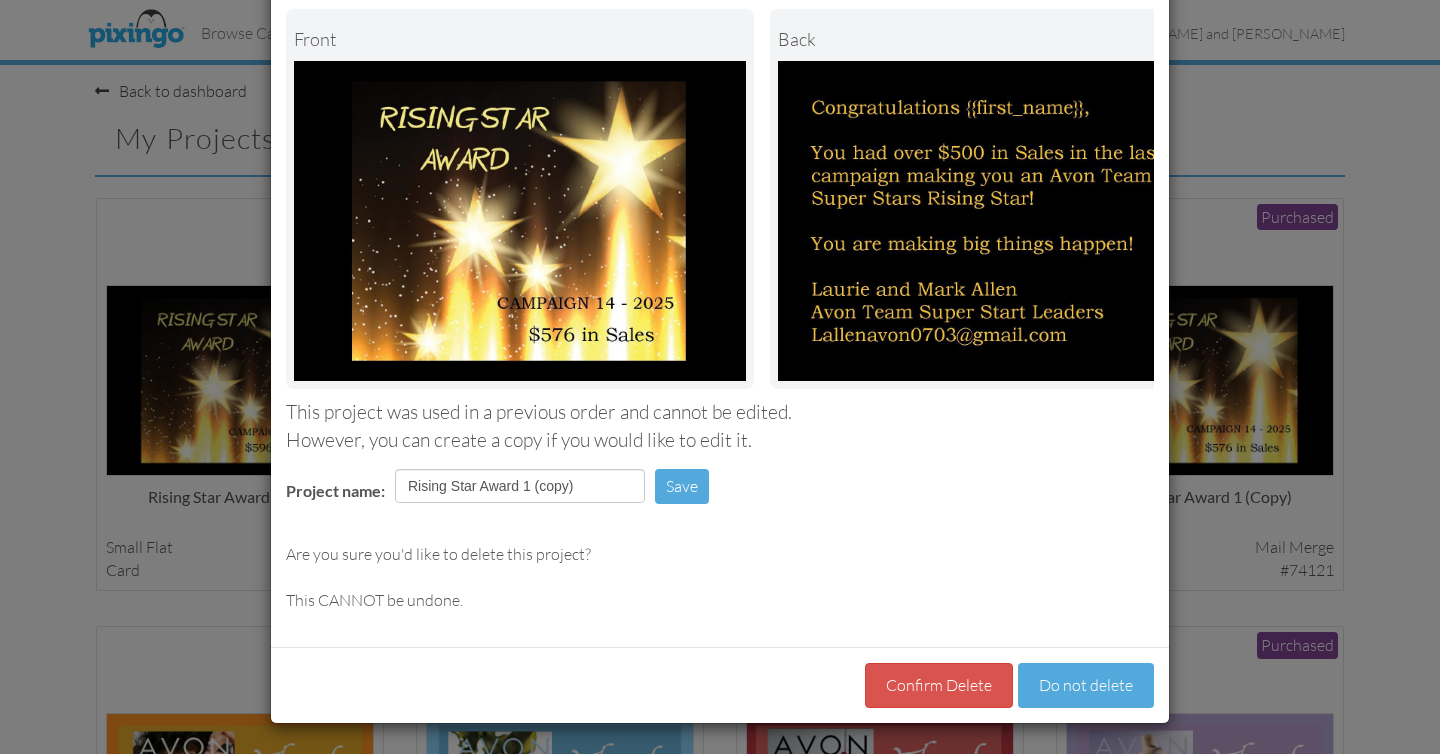 scroll, scrollTop: 116, scrollLeft: 0, axis: vertical 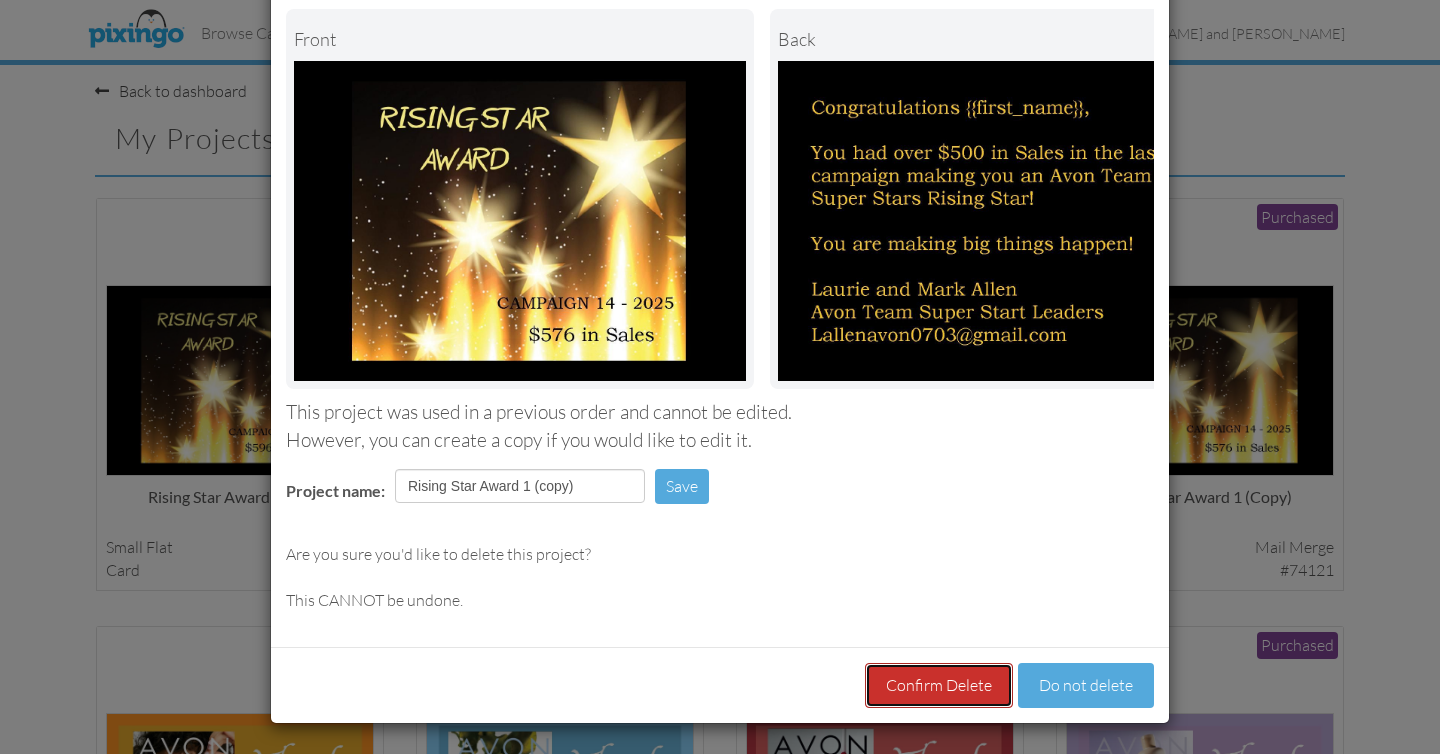 click on "Confirm Delete" at bounding box center [939, 685] 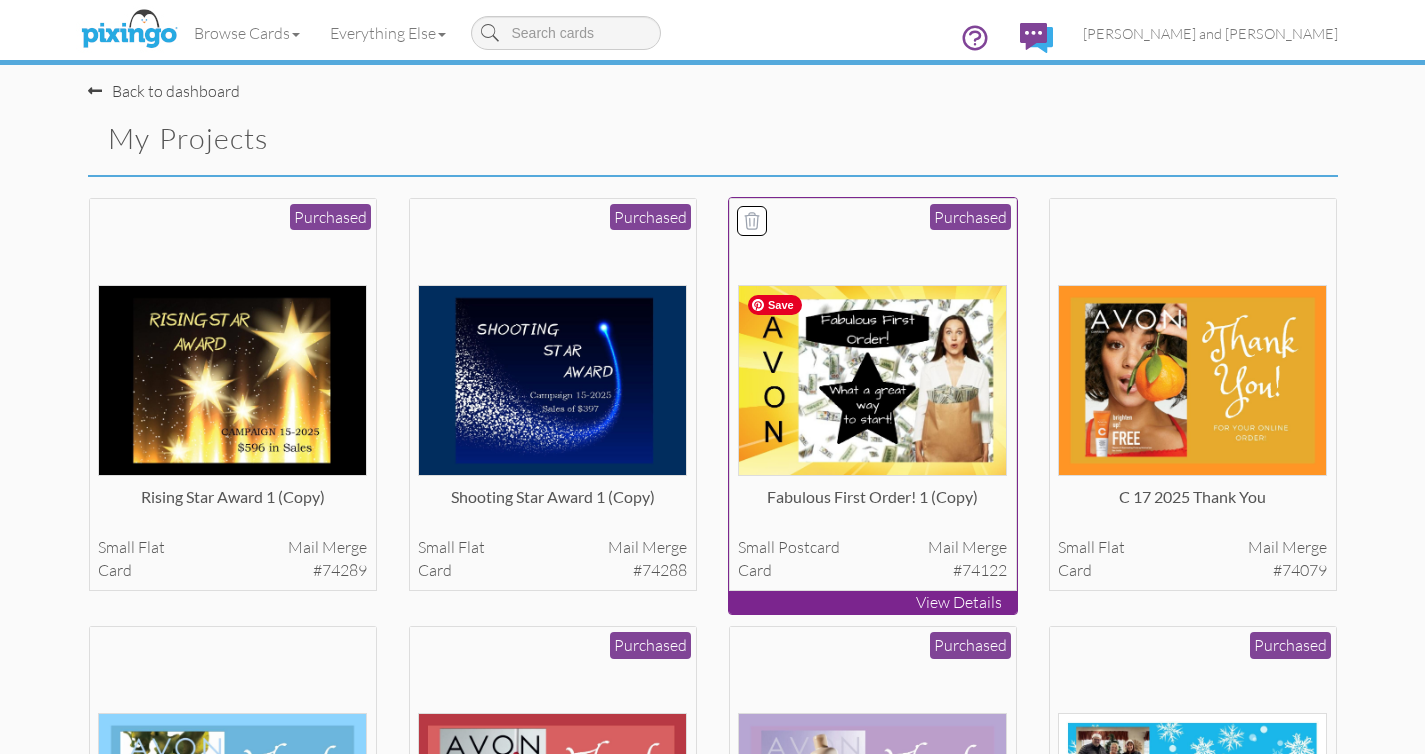 click at bounding box center (872, 380) 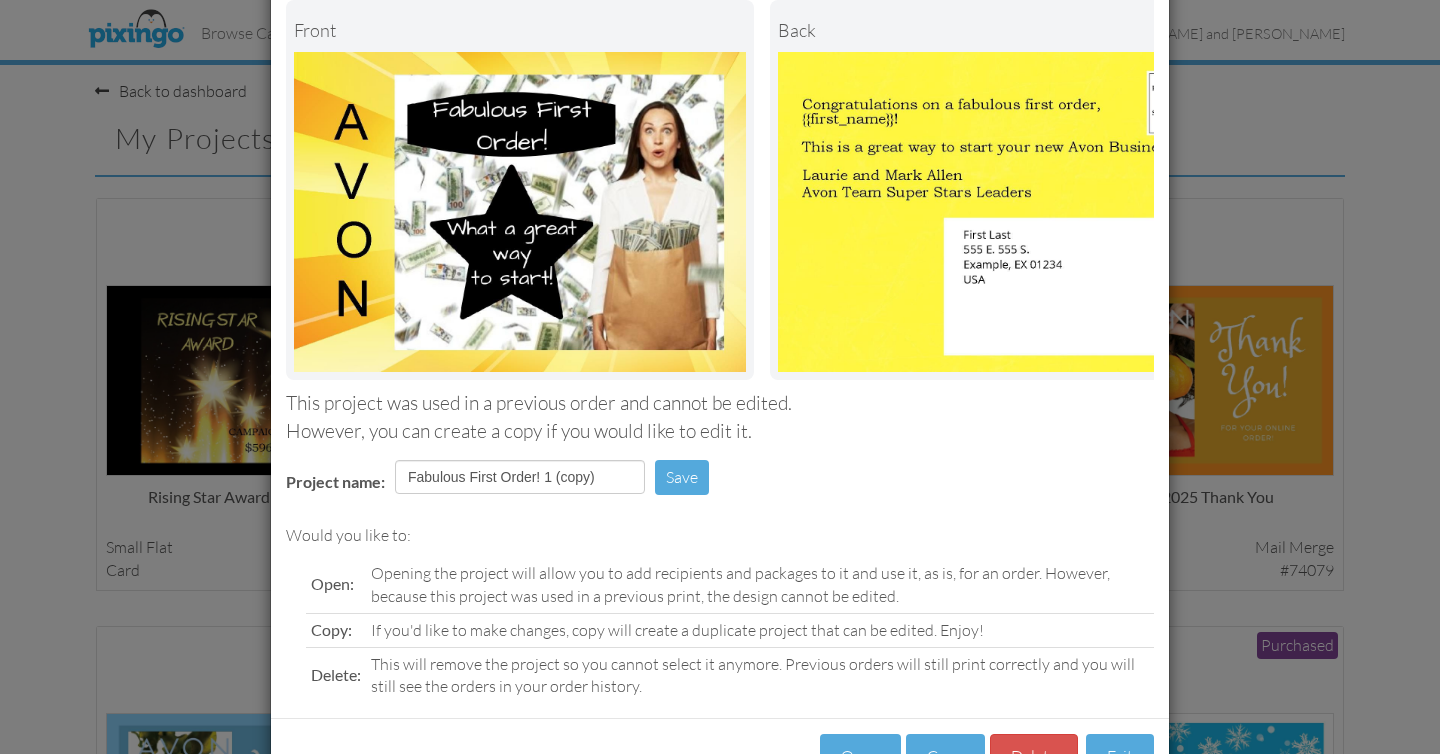scroll, scrollTop: 197, scrollLeft: 0, axis: vertical 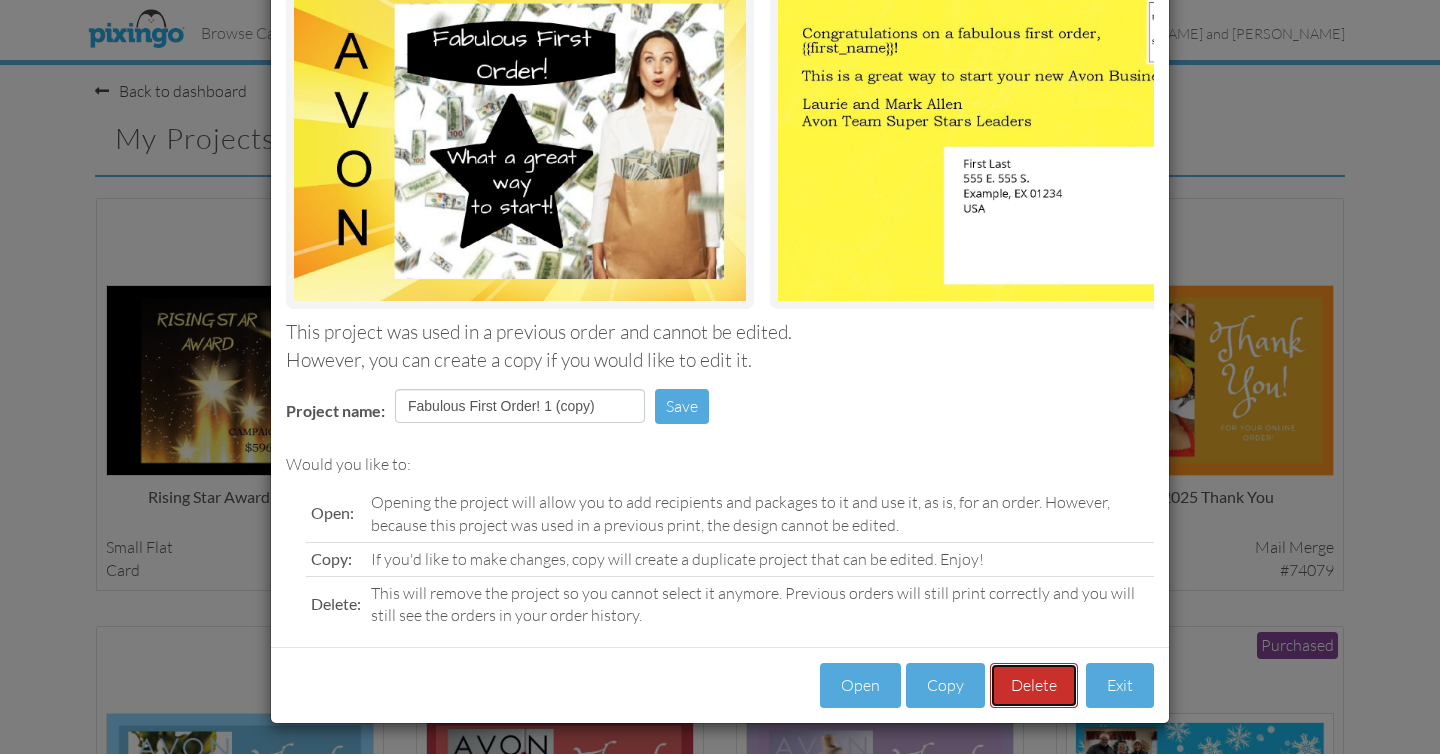 click on "Delete" at bounding box center (1034, 685) 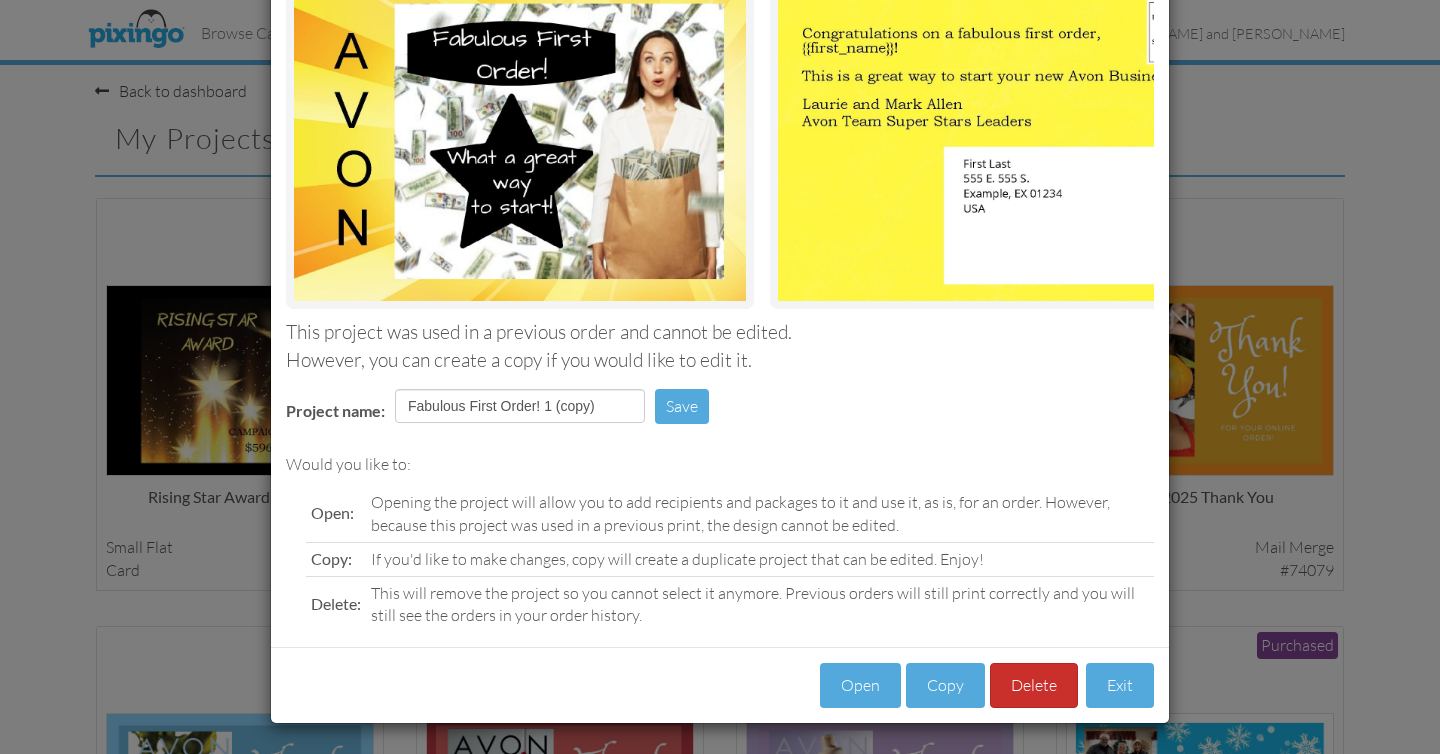 scroll, scrollTop: 116, scrollLeft: 0, axis: vertical 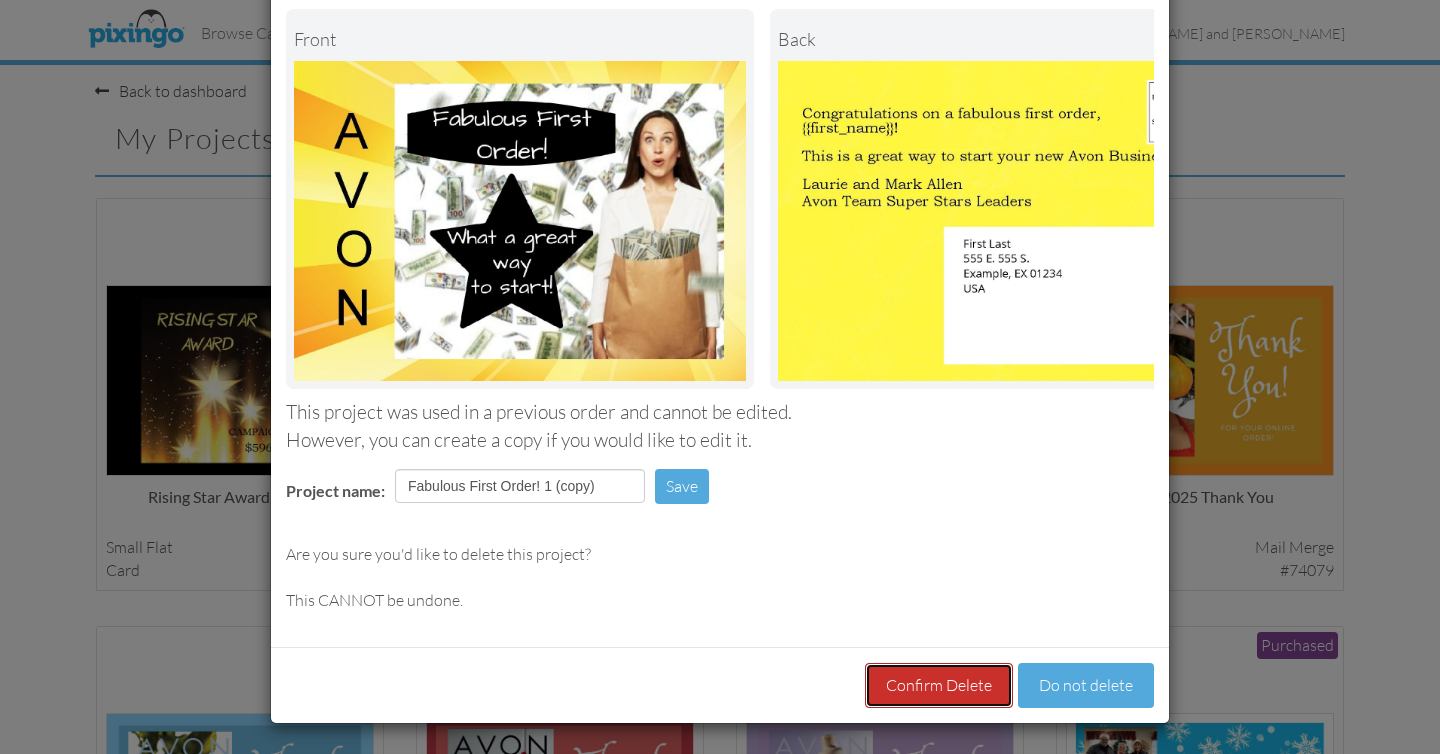 click on "Confirm Delete" at bounding box center (939, 685) 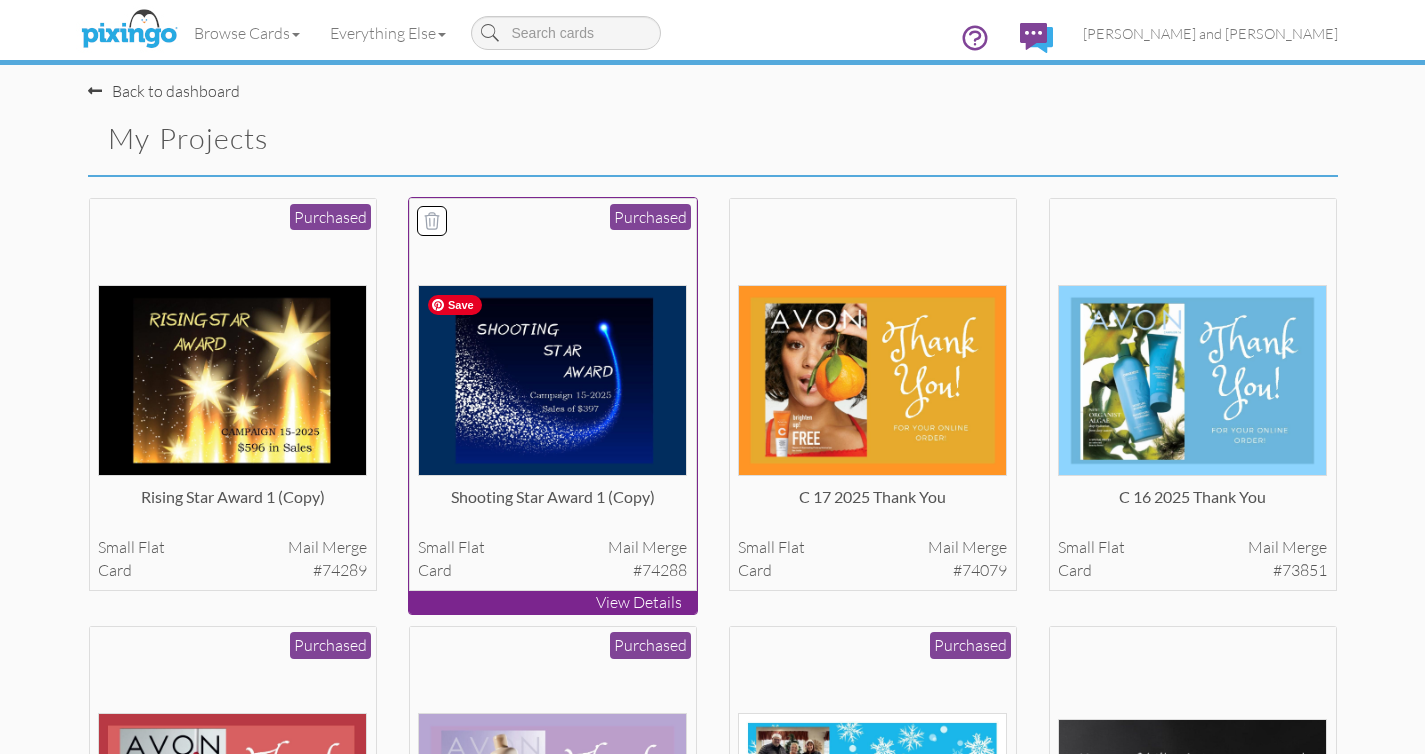 click at bounding box center [552, 380] 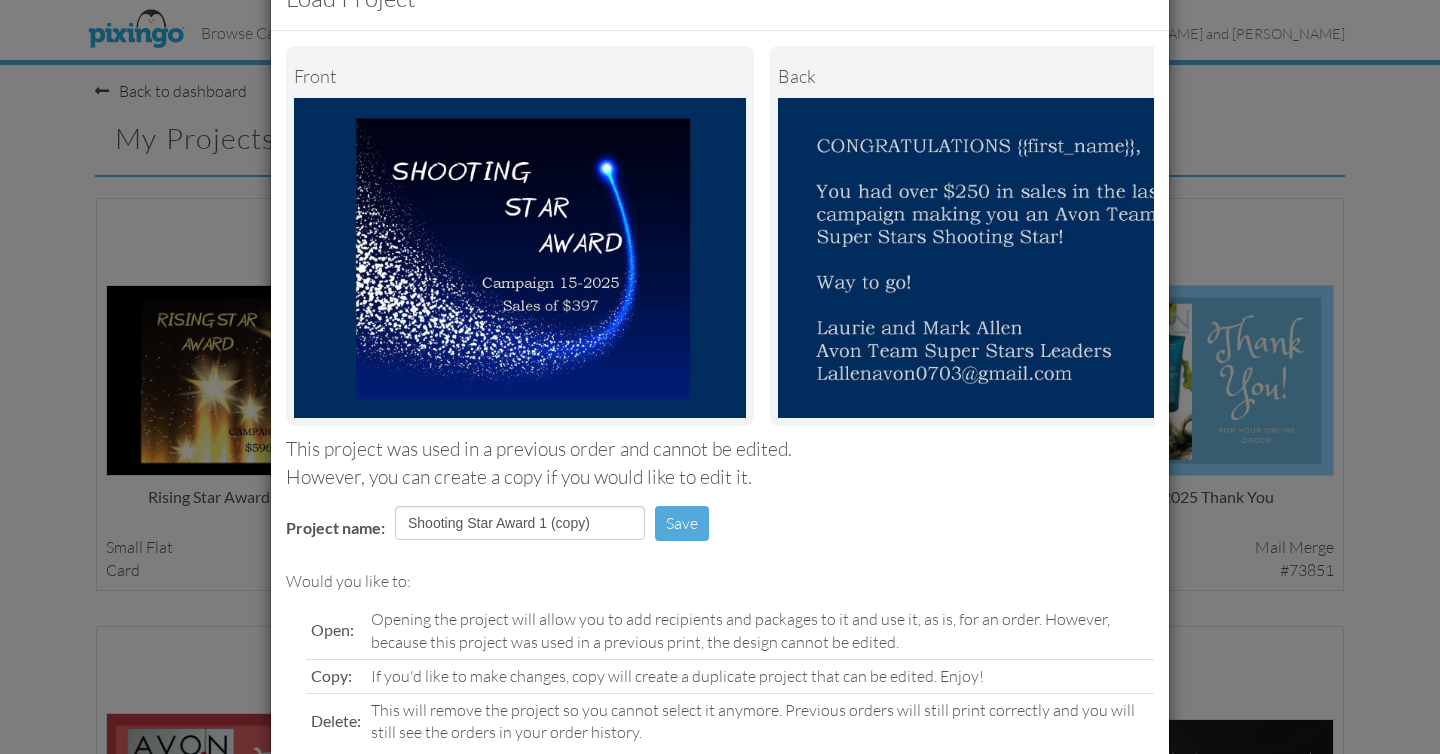 scroll, scrollTop: 197, scrollLeft: 0, axis: vertical 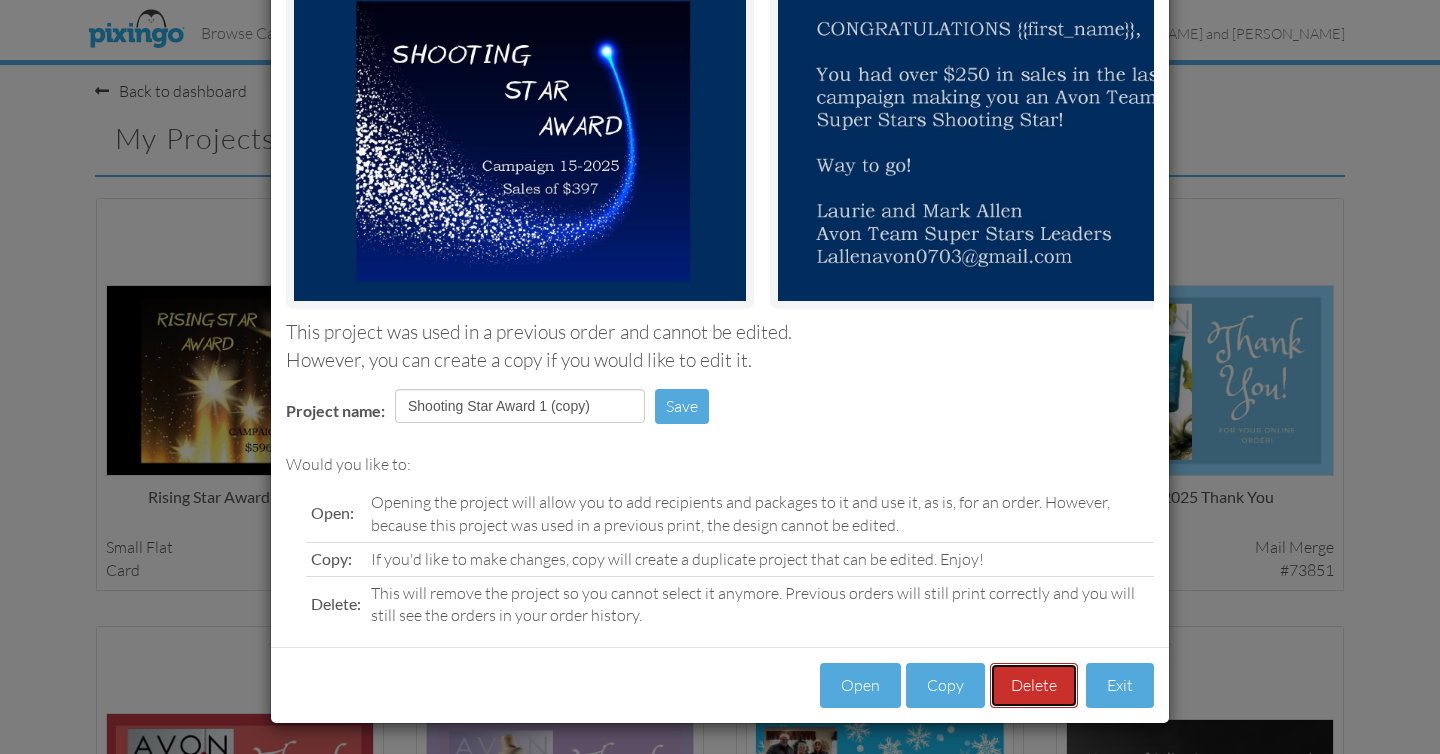 click on "Delete" at bounding box center (1034, 685) 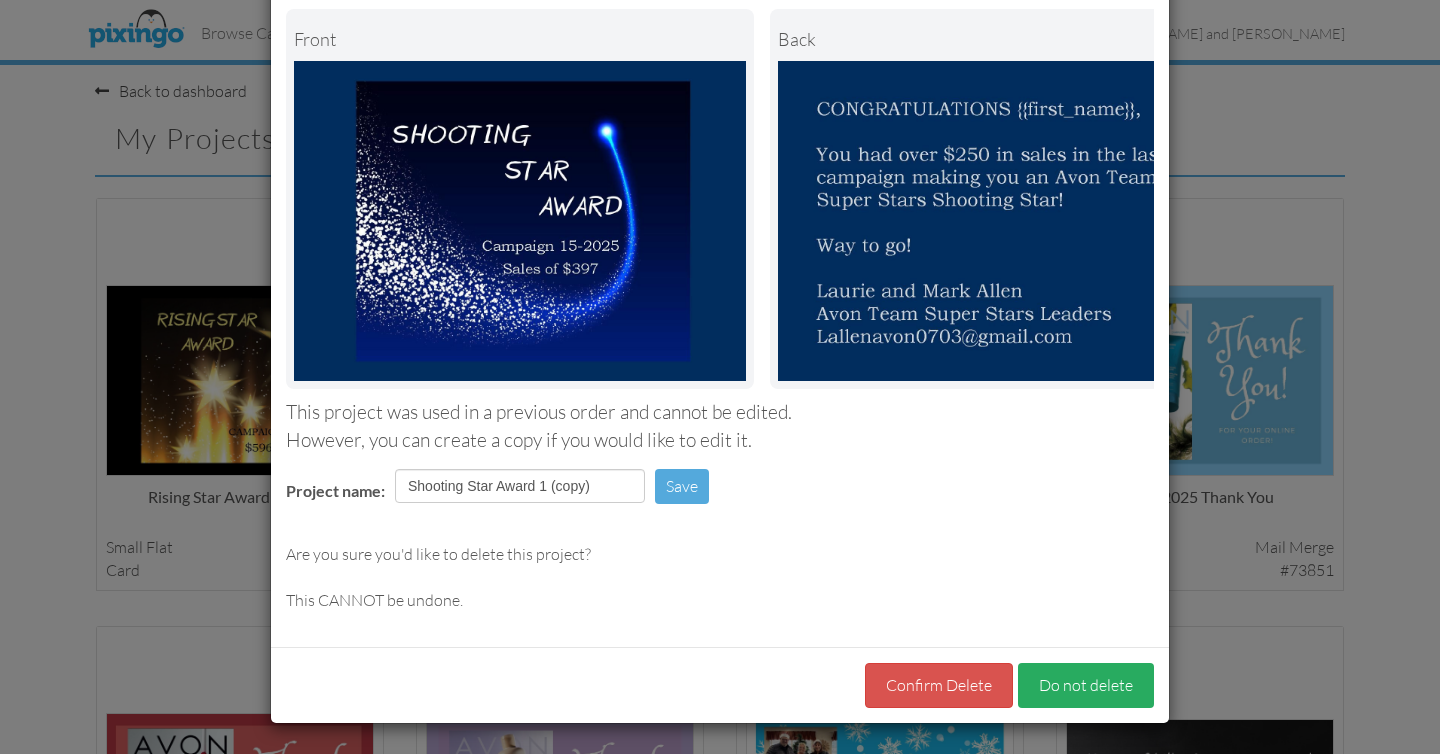scroll, scrollTop: 116, scrollLeft: 0, axis: vertical 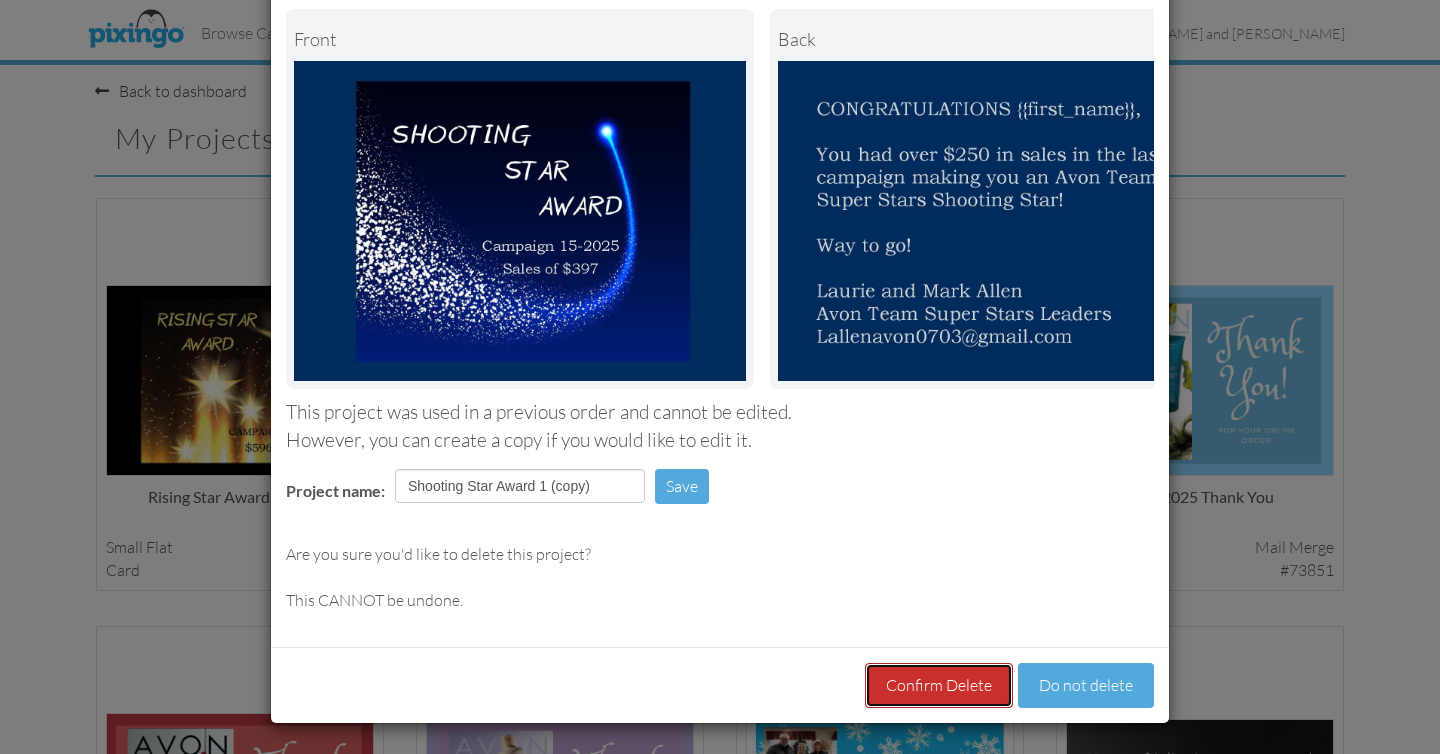 click on "Confirm Delete" at bounding box center (939, 685) 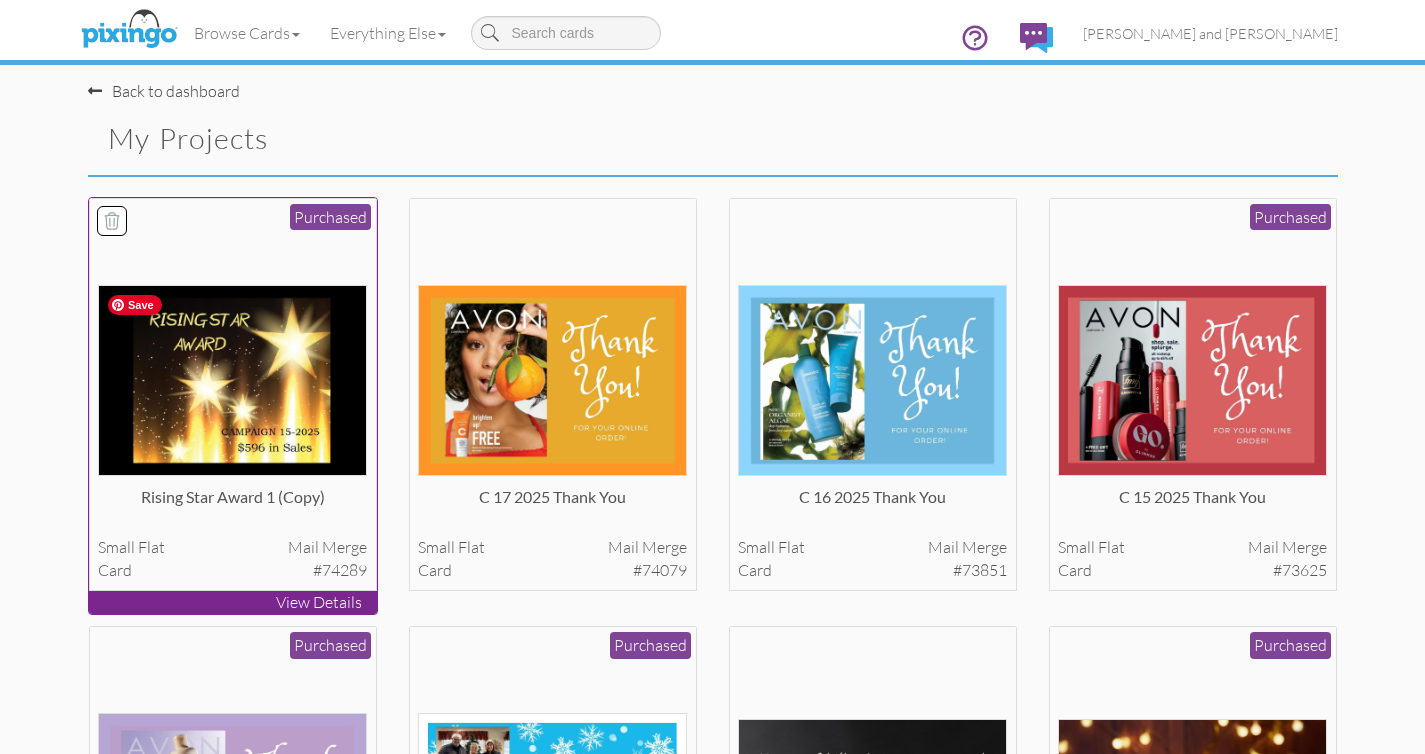 click at bounding box center [232, 380] 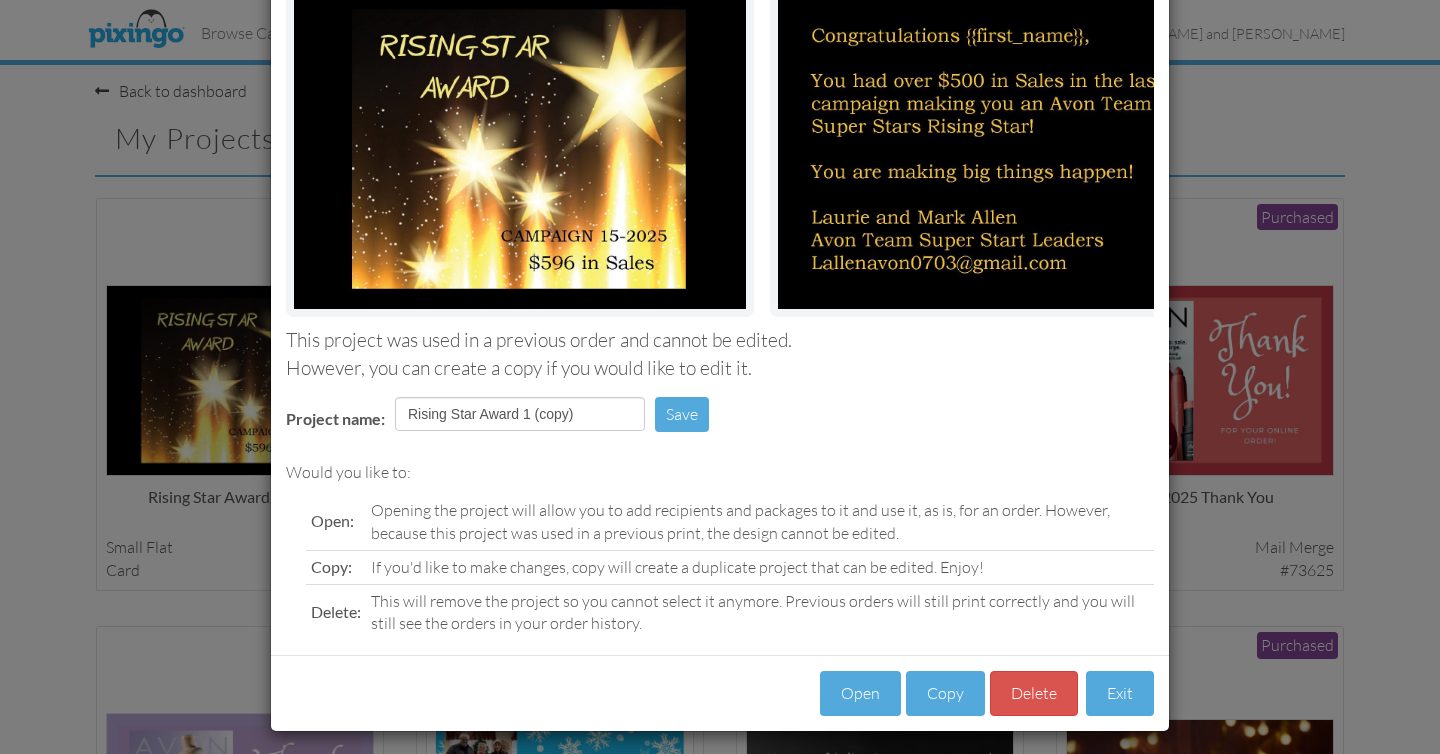 scroll, scrollTop: 197, scrollLeft: 0, axis: vertical 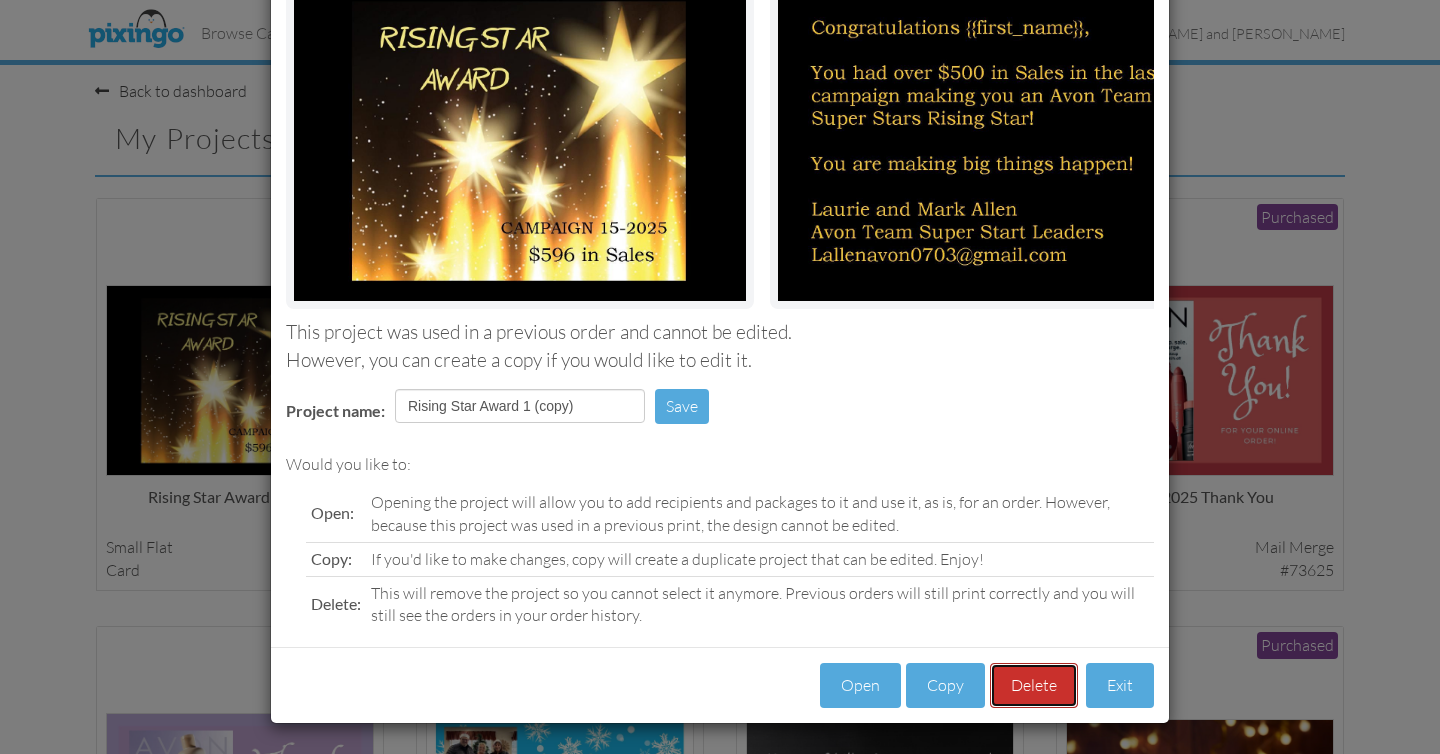 click on "Delete" at bounding box center (1034, 685) 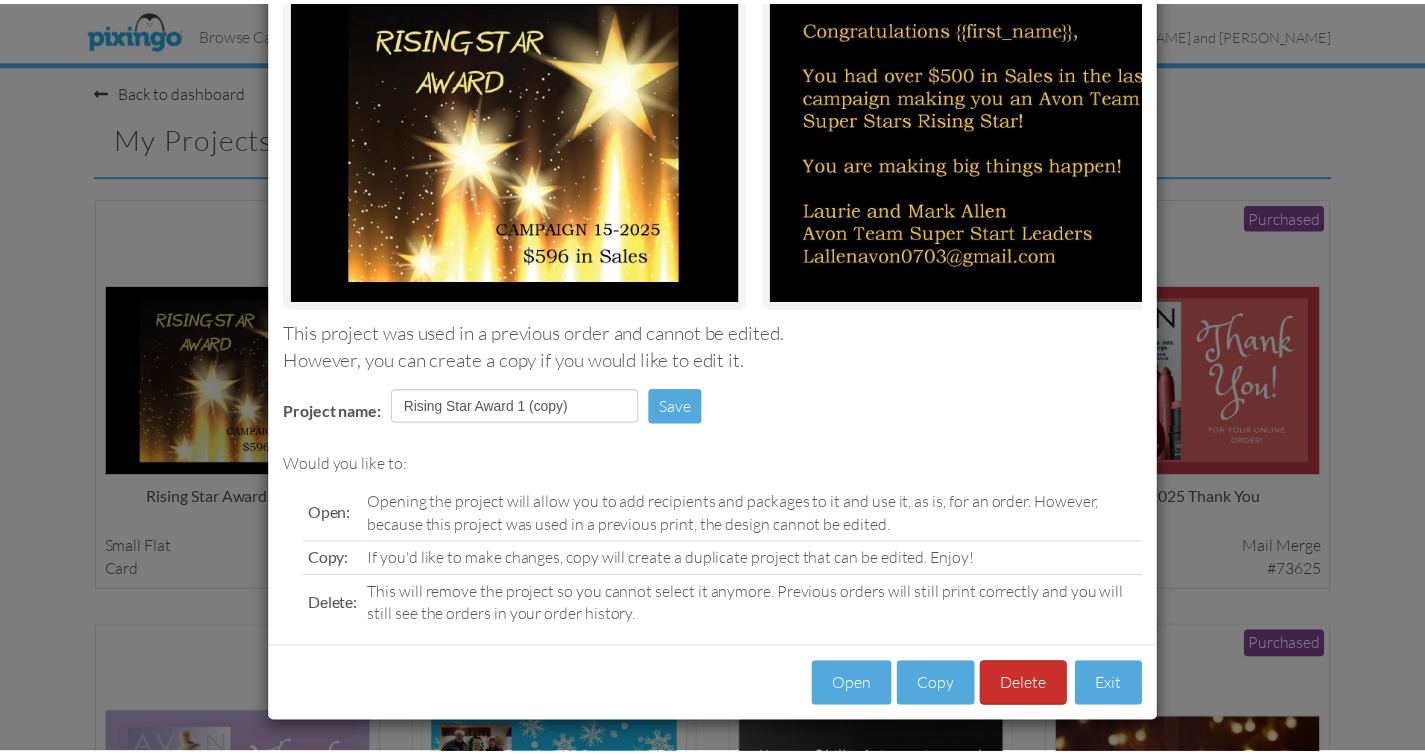 scroll, scrollTop: 116, scrollLeft: 0, axis: vertical 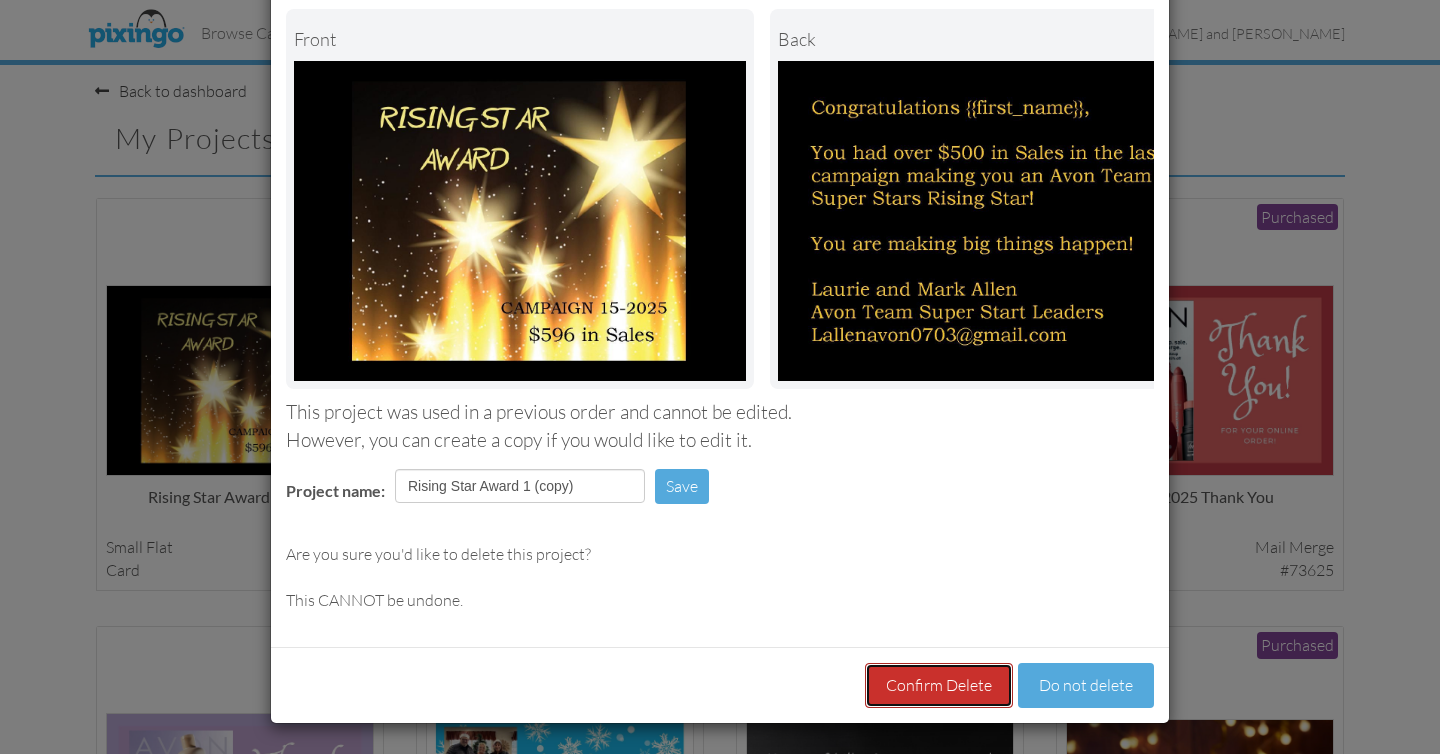 click on "Confirm Delete" at bounding box center (939, 685) 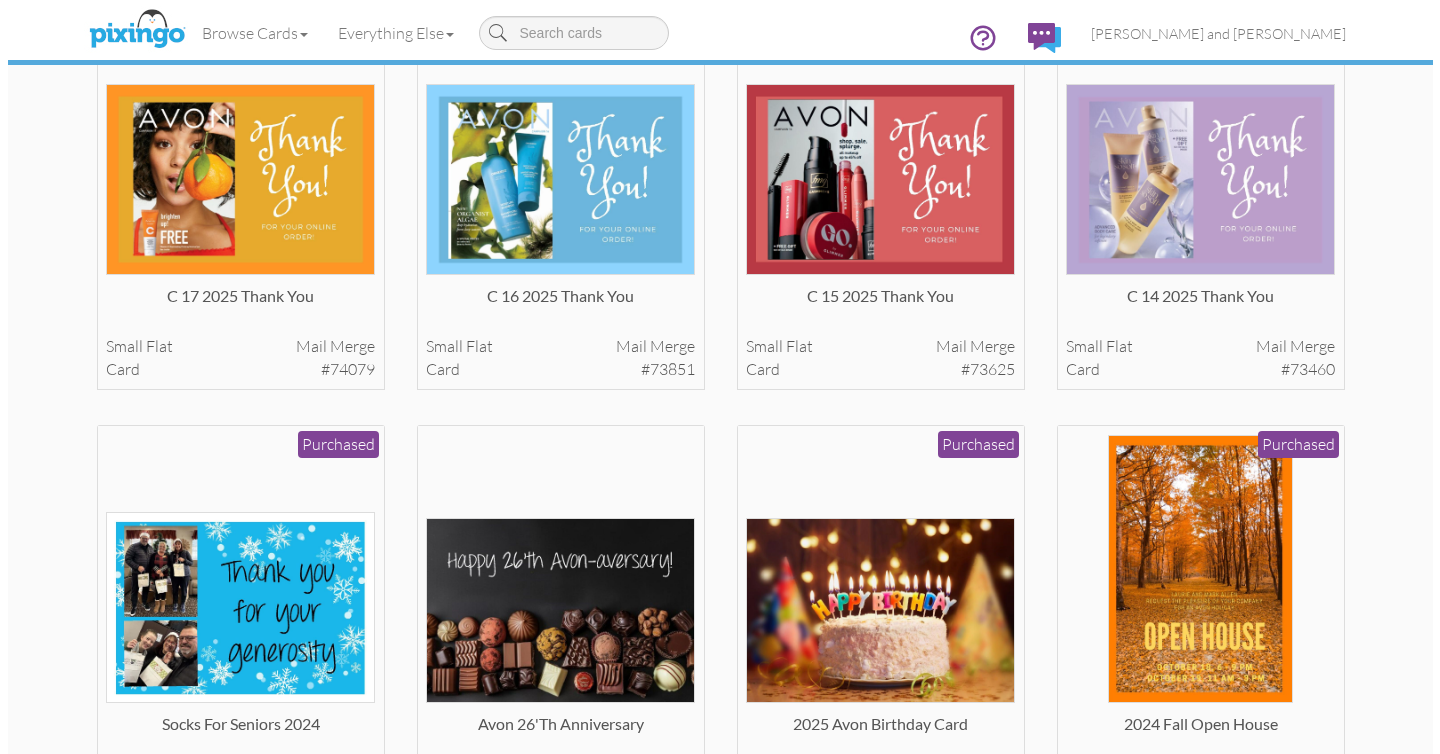 scroll, scrollTop: 229, scrollLeft: 0, axis: vertical 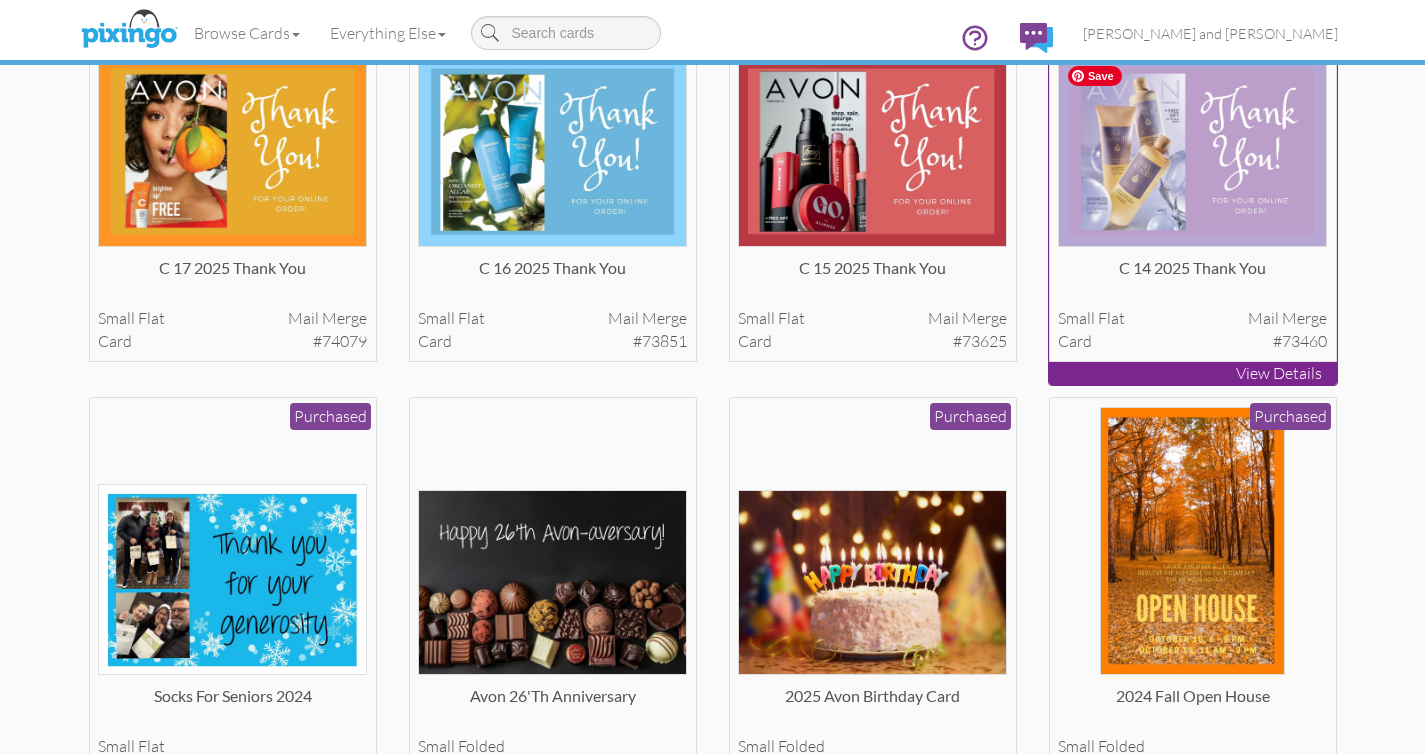 click at bounding box center (1192, 151) 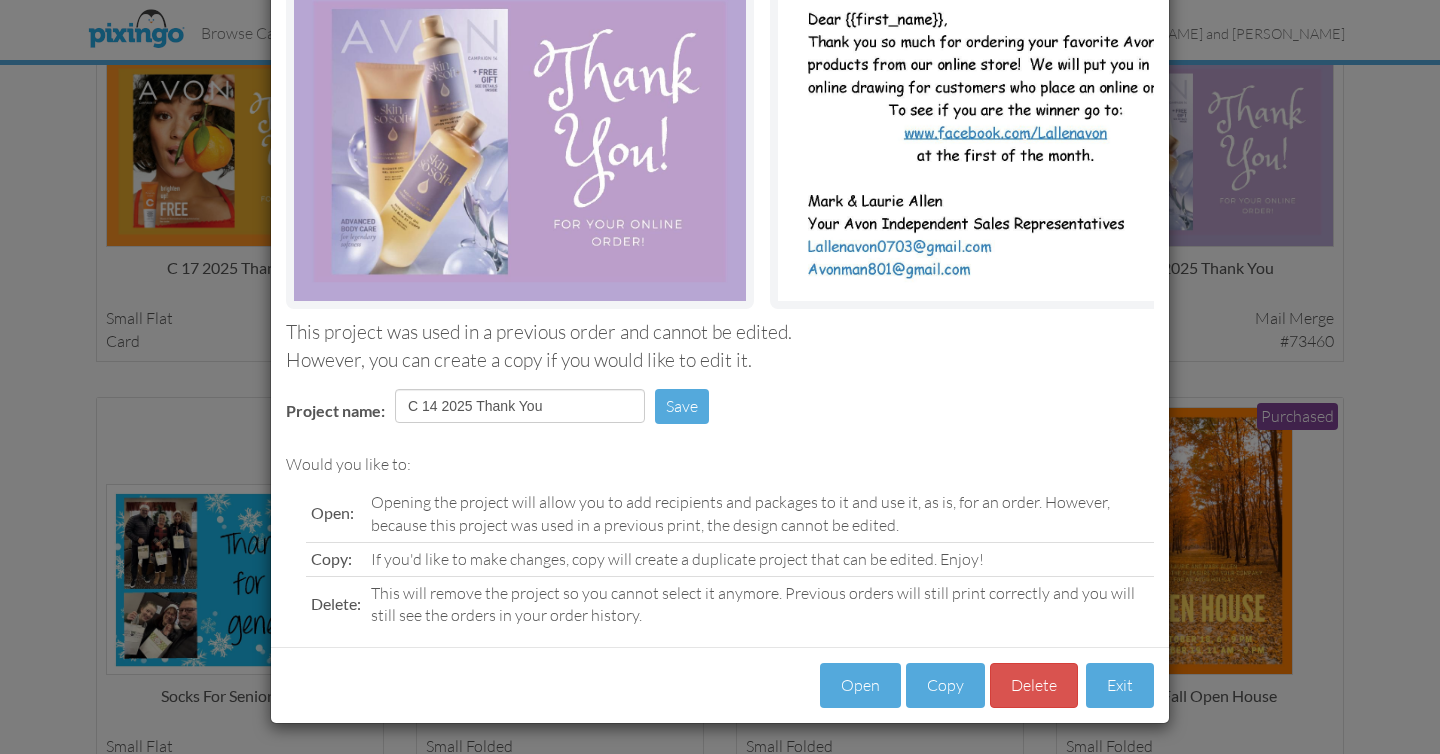scroll, scrollTop: 197, scrollLeft: 0, axis: vertical 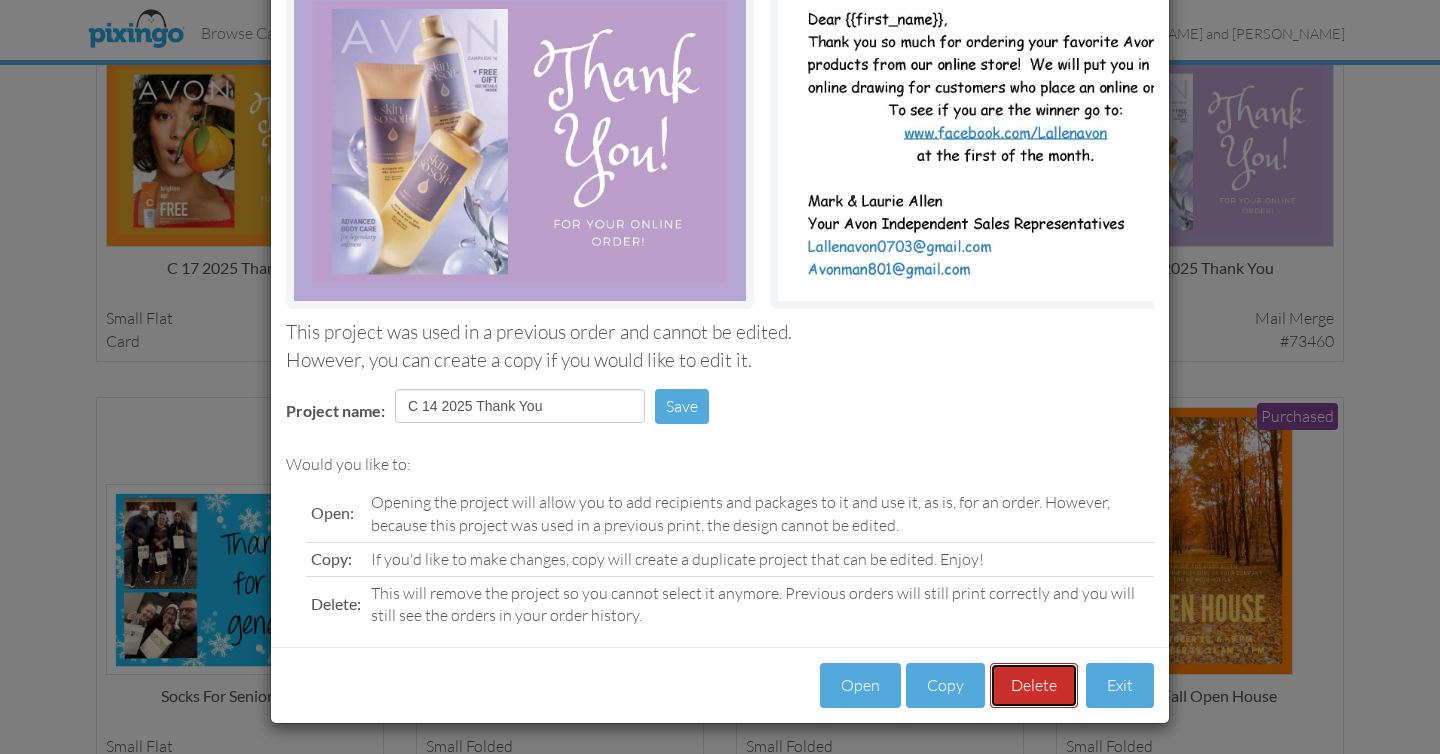 click on "Delete" at bounding box center [1034, 685] 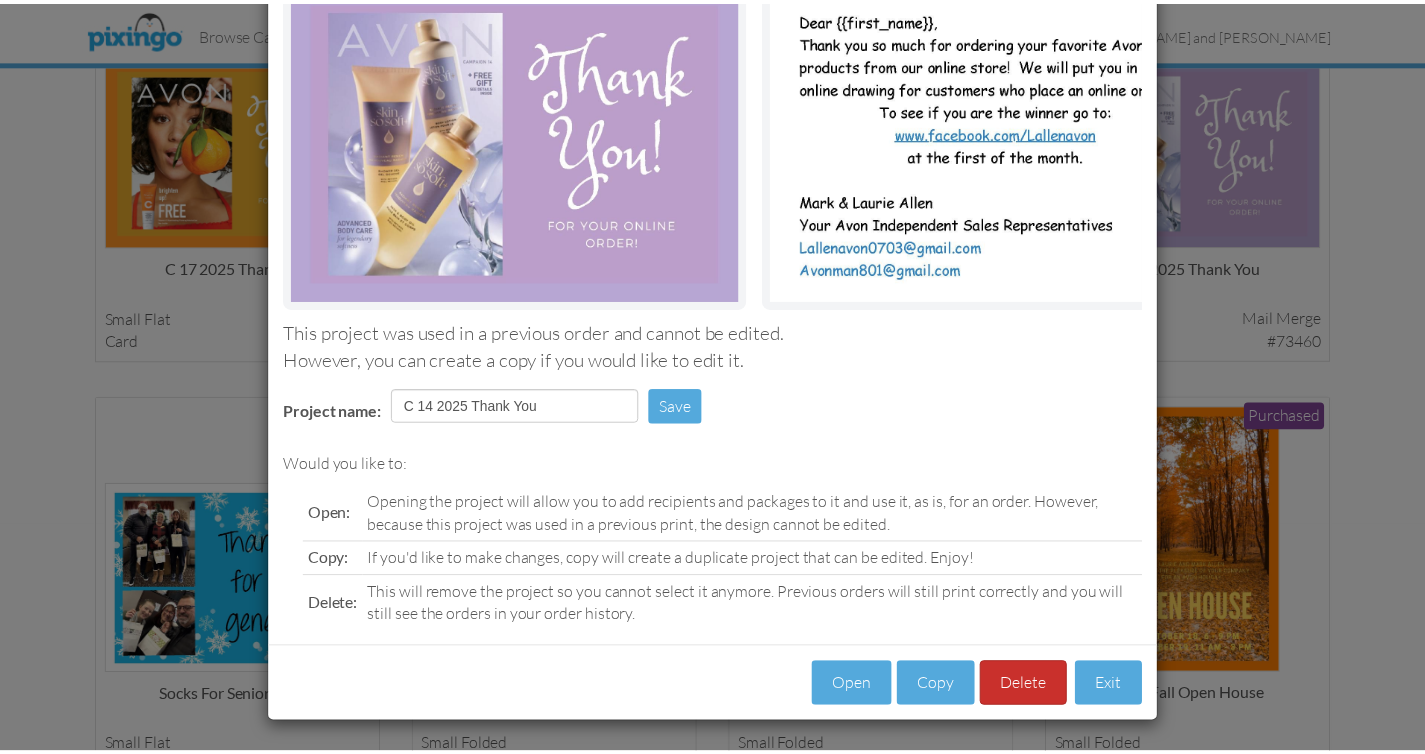 scroll, scrollTop: 116, scrollLeft: 0, axis: vertical 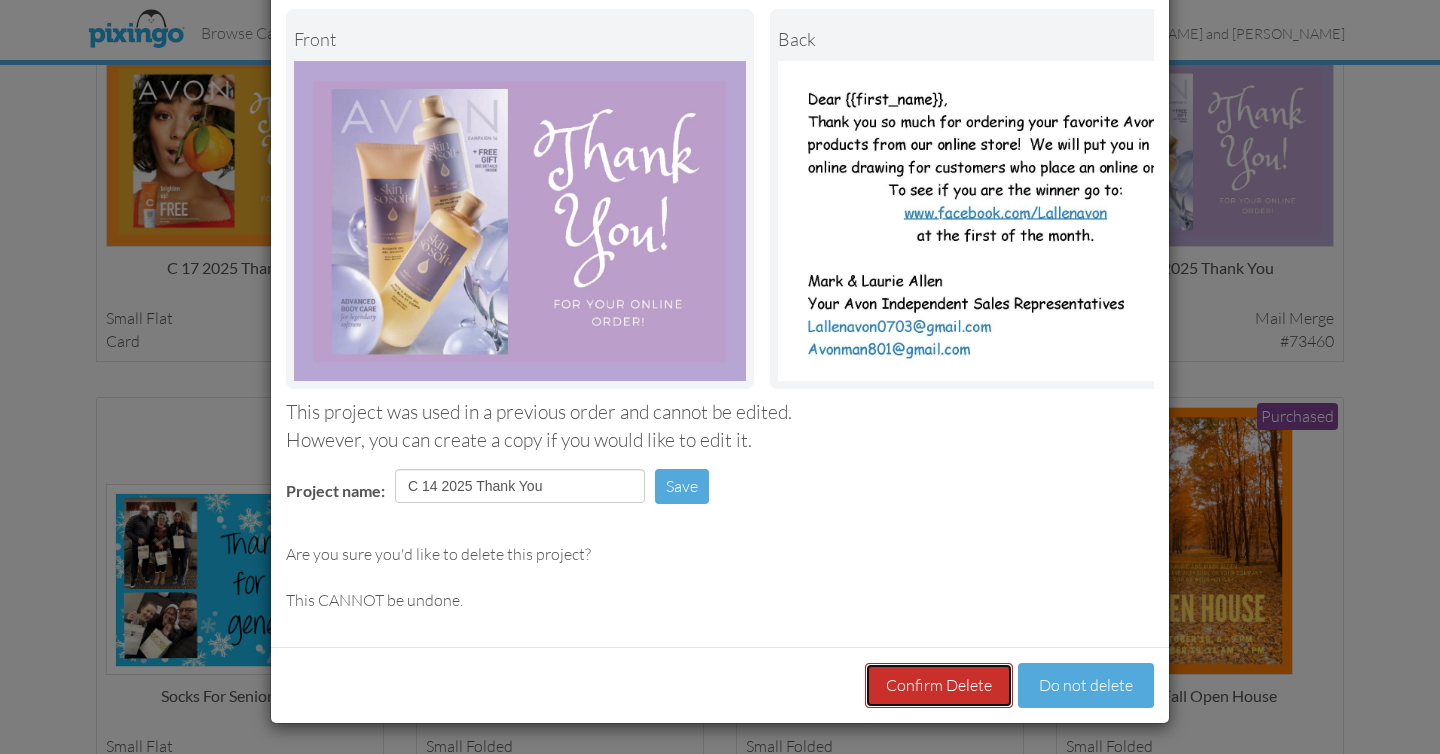 click on "Confirm Delete" at bounding box center (939, 685) 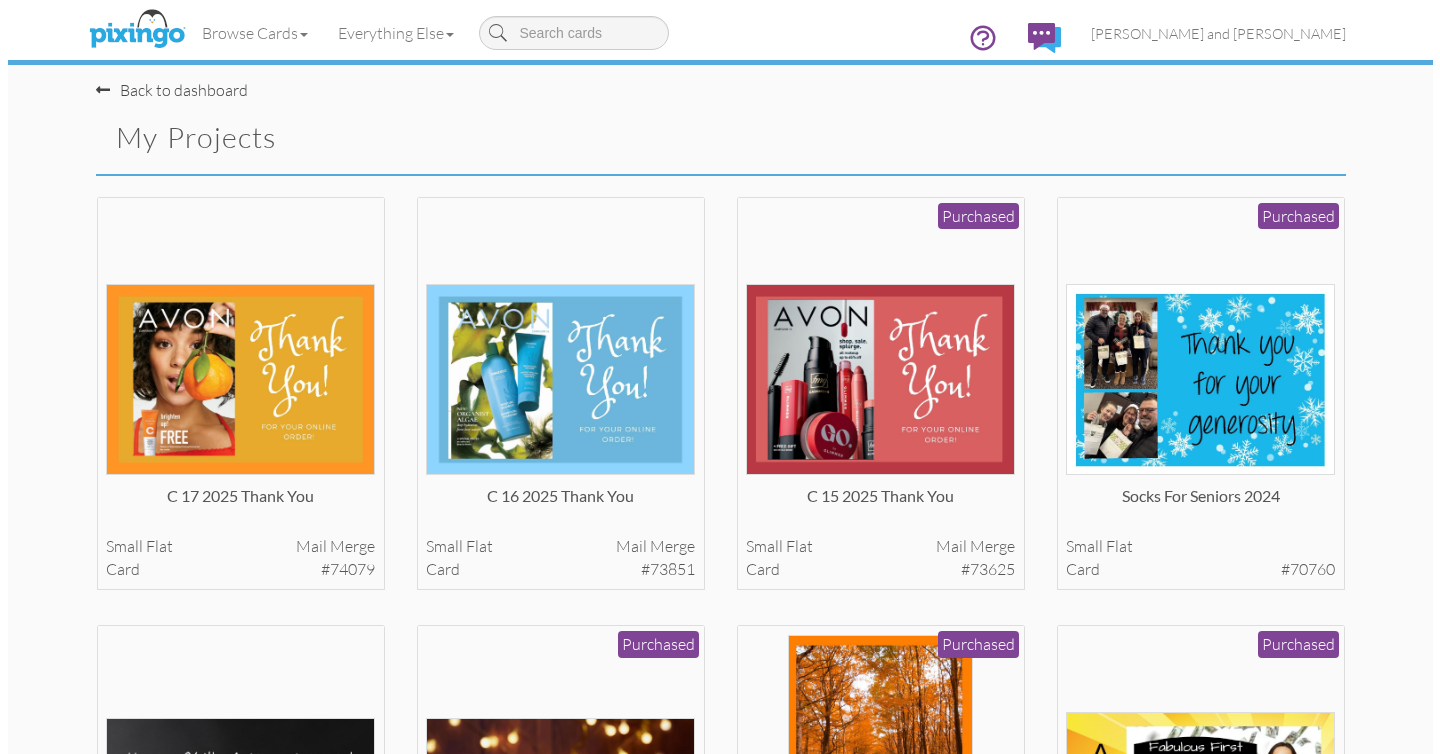 scroll, scrollTop: 0, scrollLeft: 0, axis: both 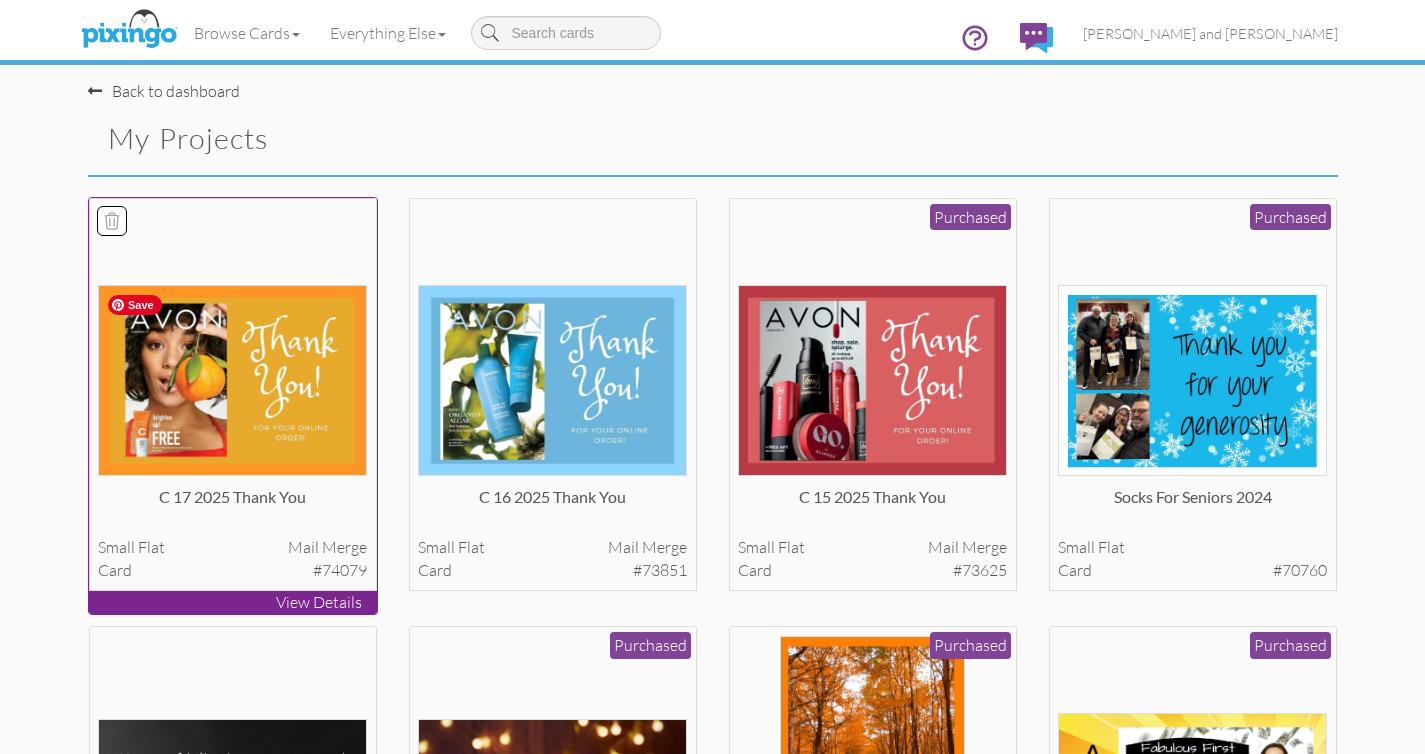 click at bounding box center (232, 380) 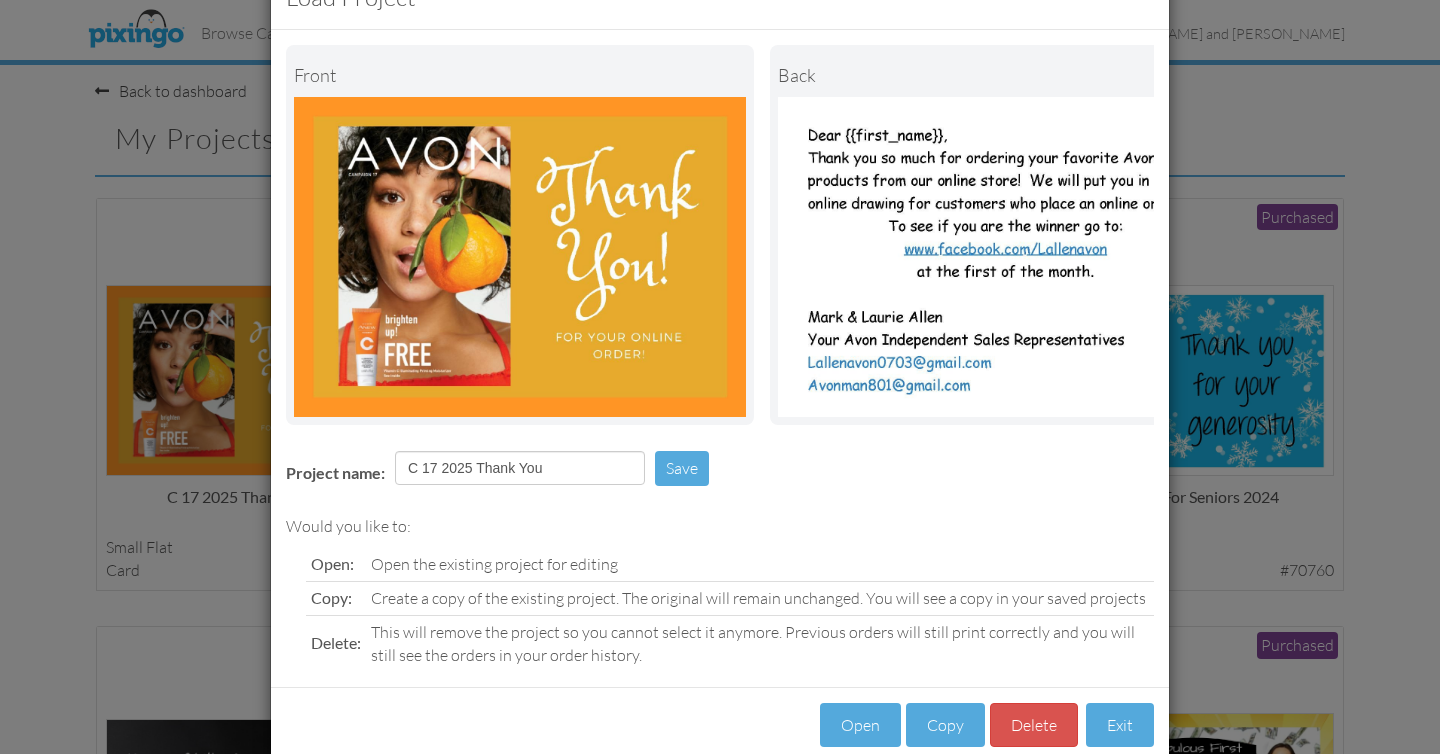 scroll, scrollTop: 120, scrollLeft: 0, axis: vertical 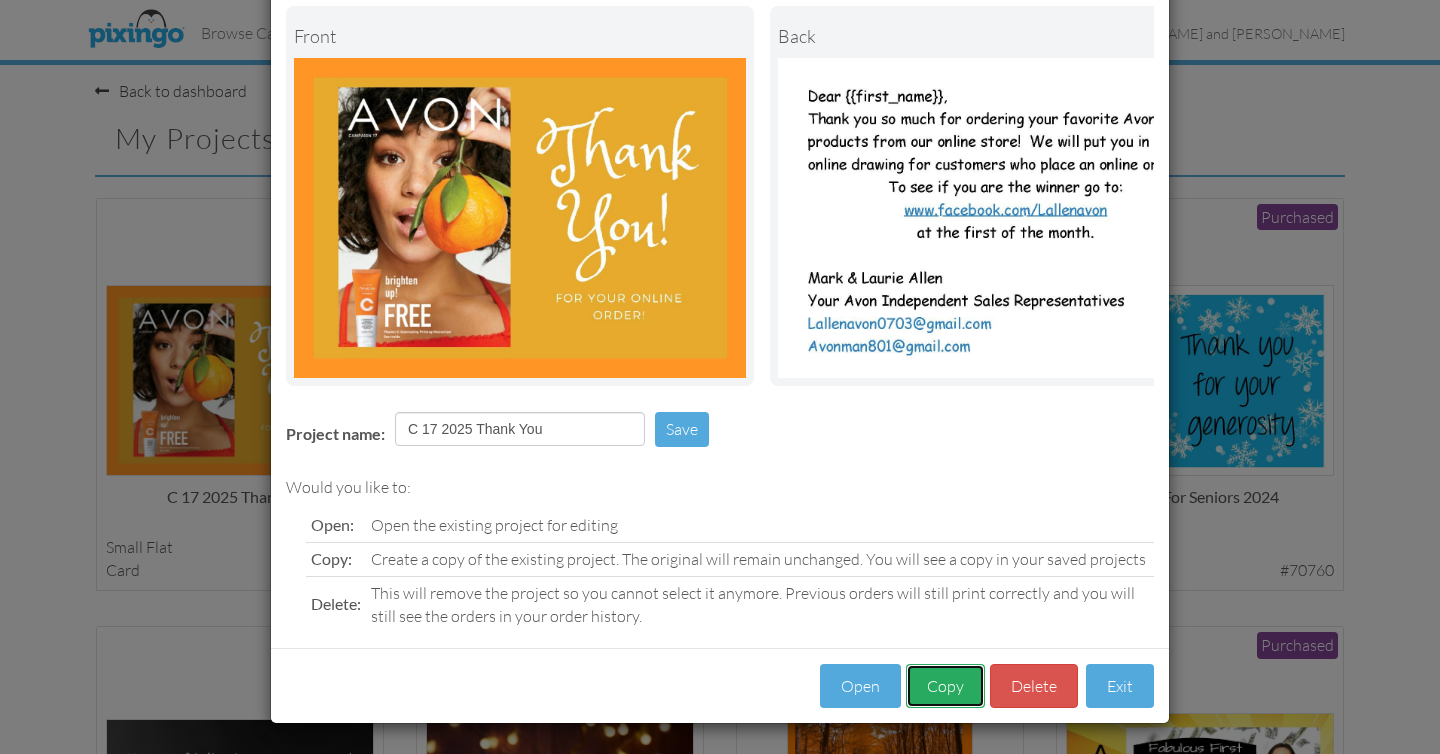 click on "Copy" at bounding box center [945, 686] 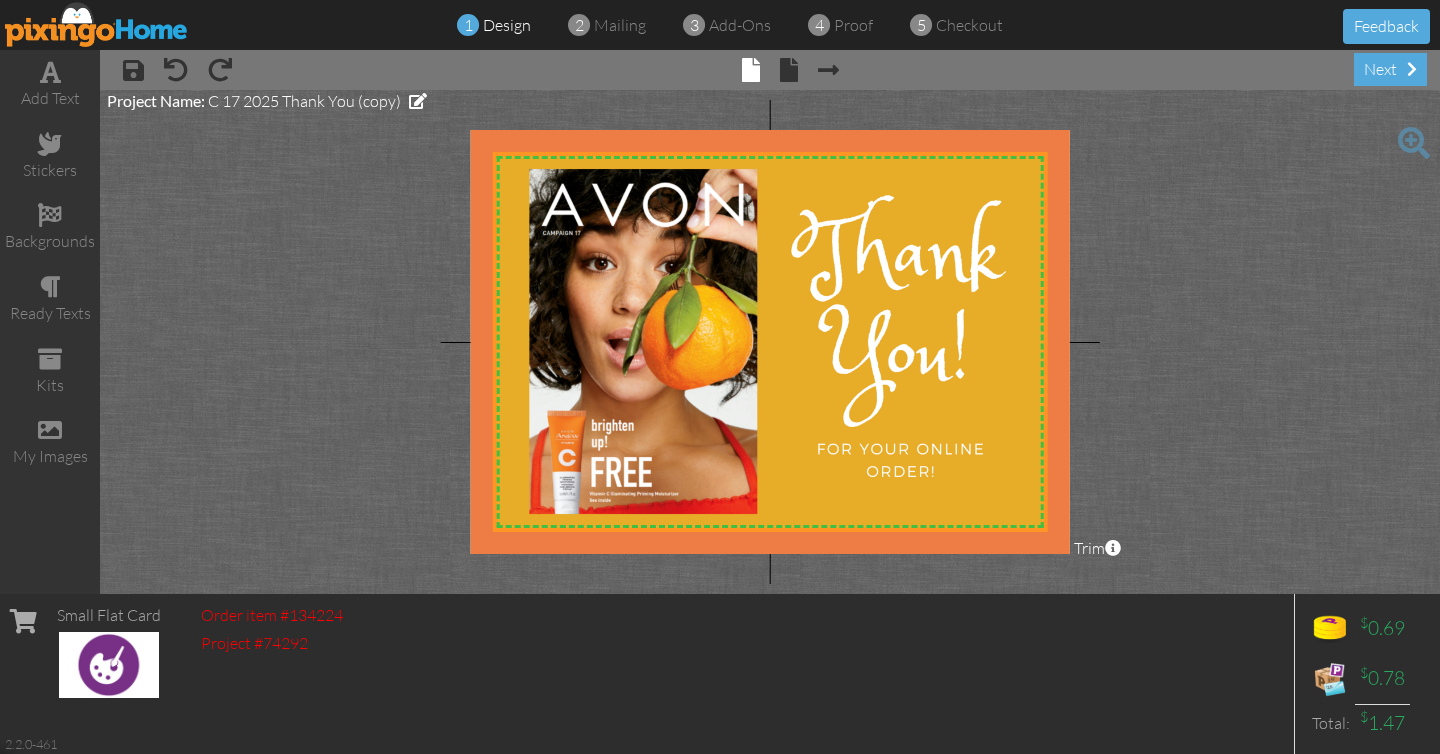 click at bounding box center [418, 101] 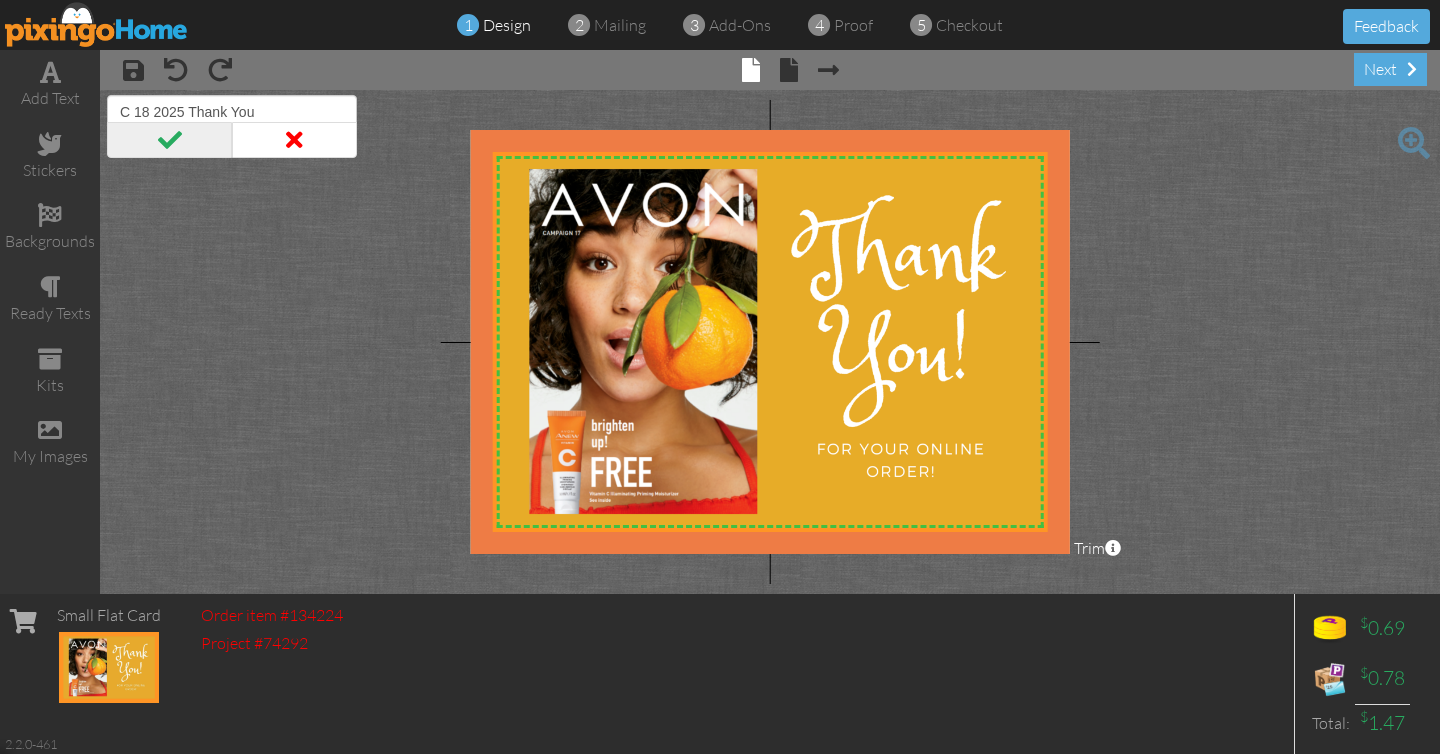 type on "C 18 2025 Thank You" 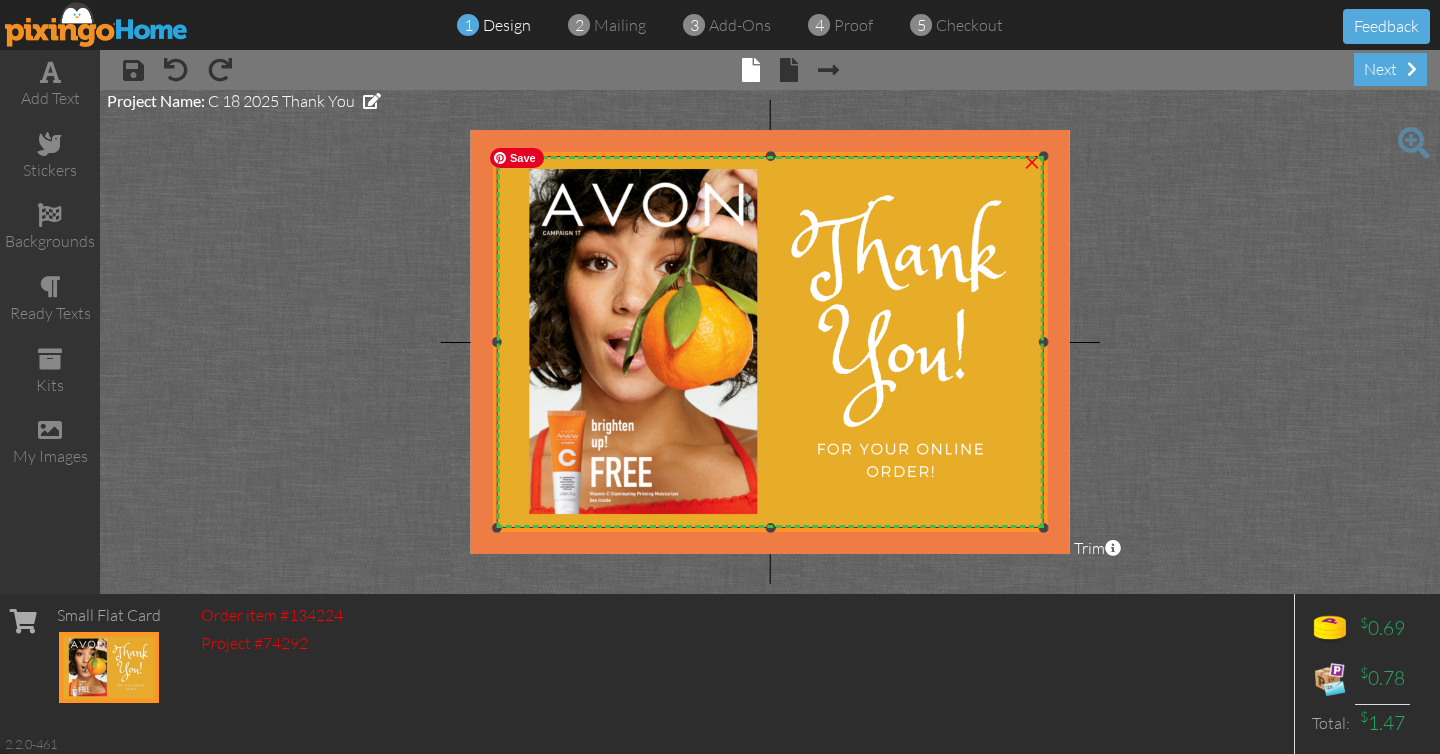 click at bounding box center [764, 341] 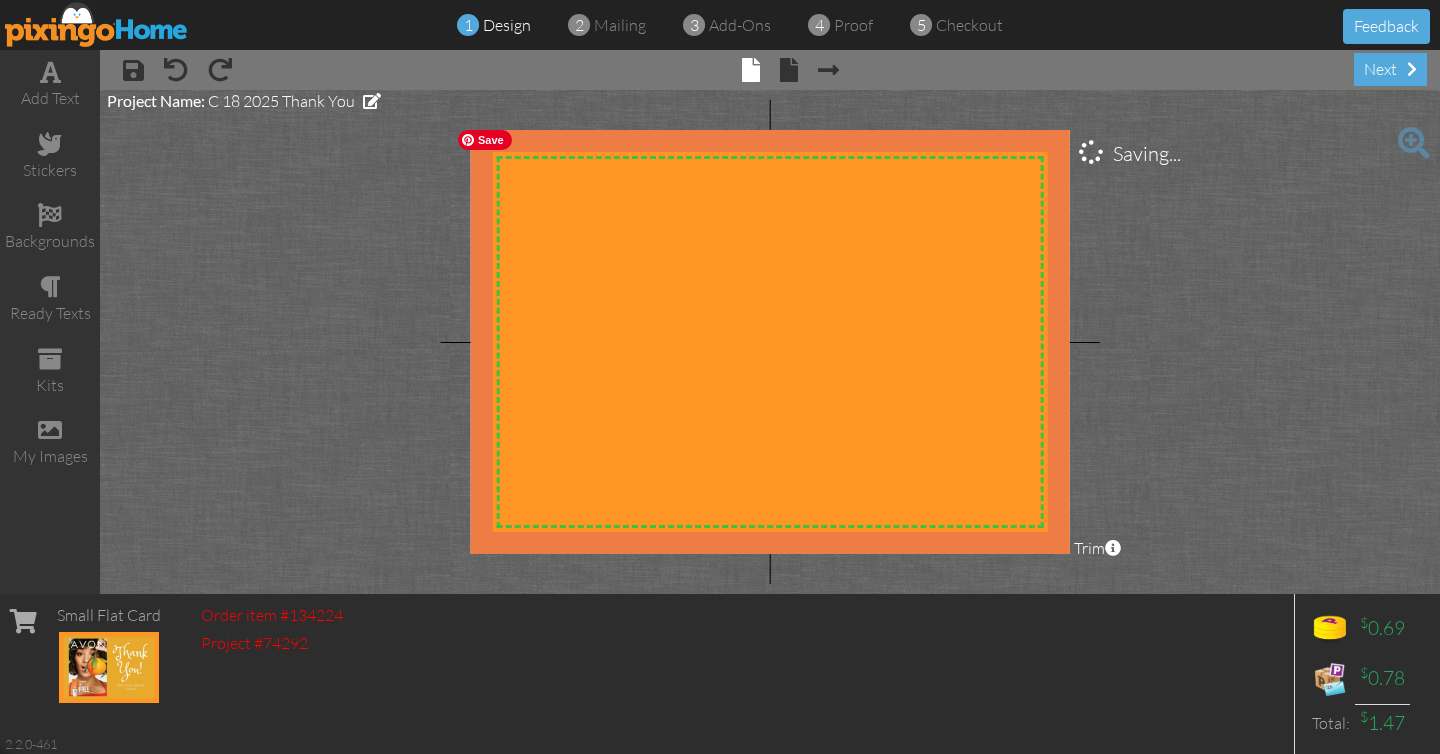 click at bounding box center (792, 343) 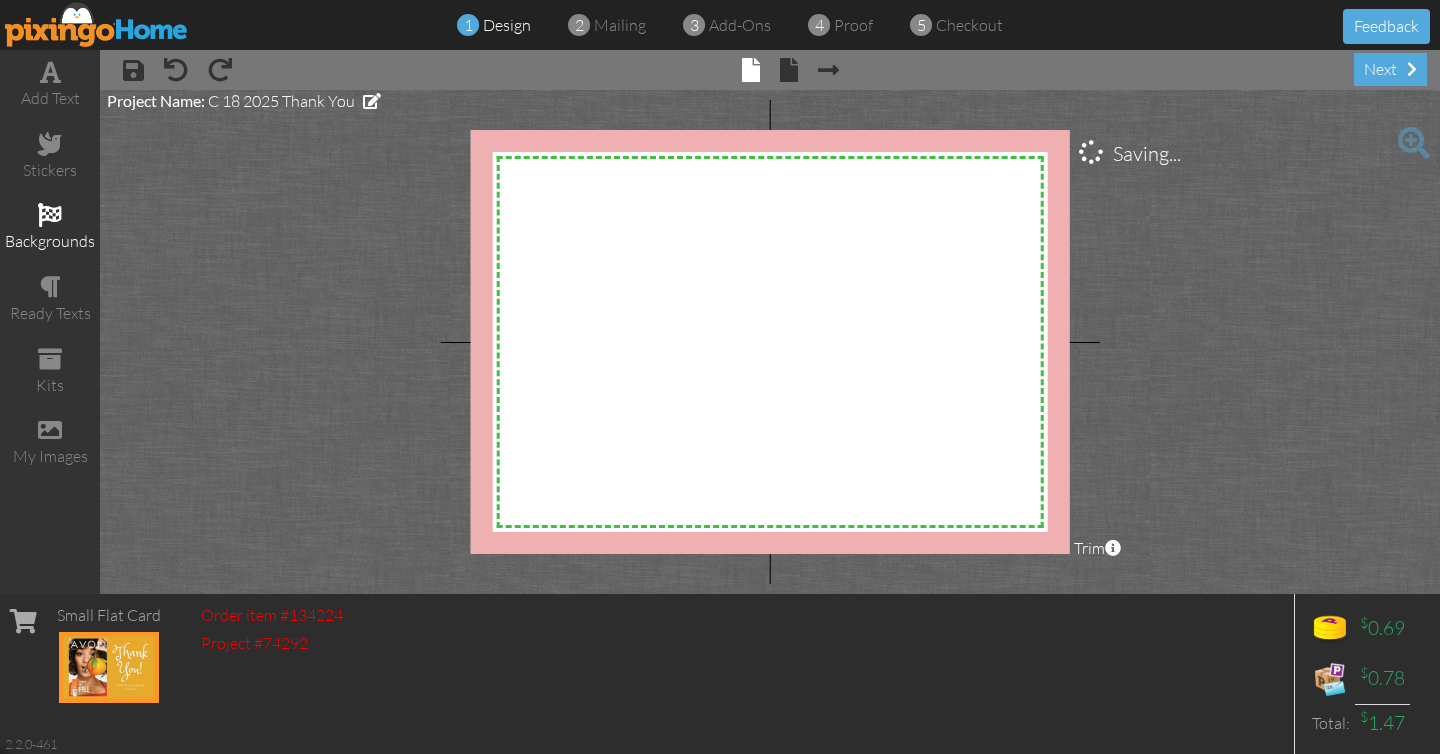 click at bounding box center (50, 215) 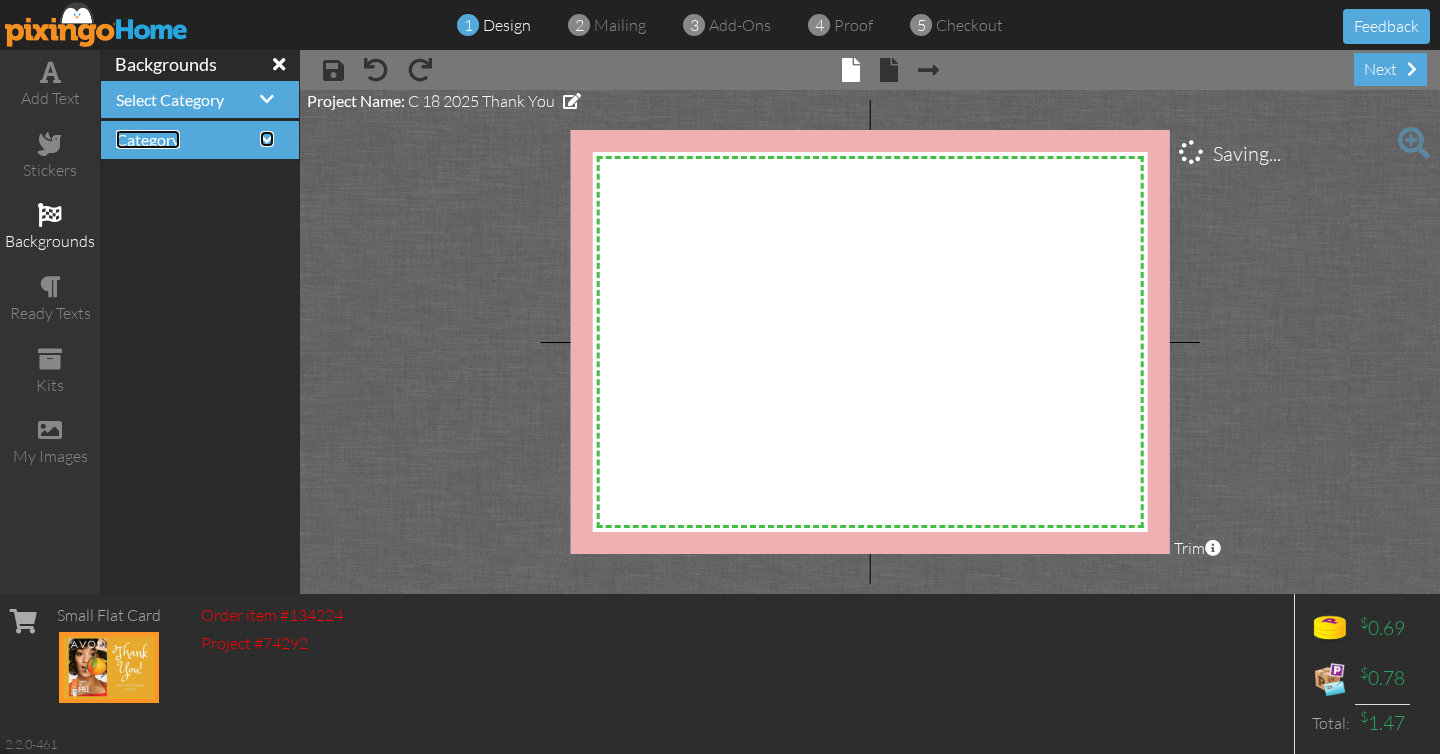 click at bounding box center [267, 139] 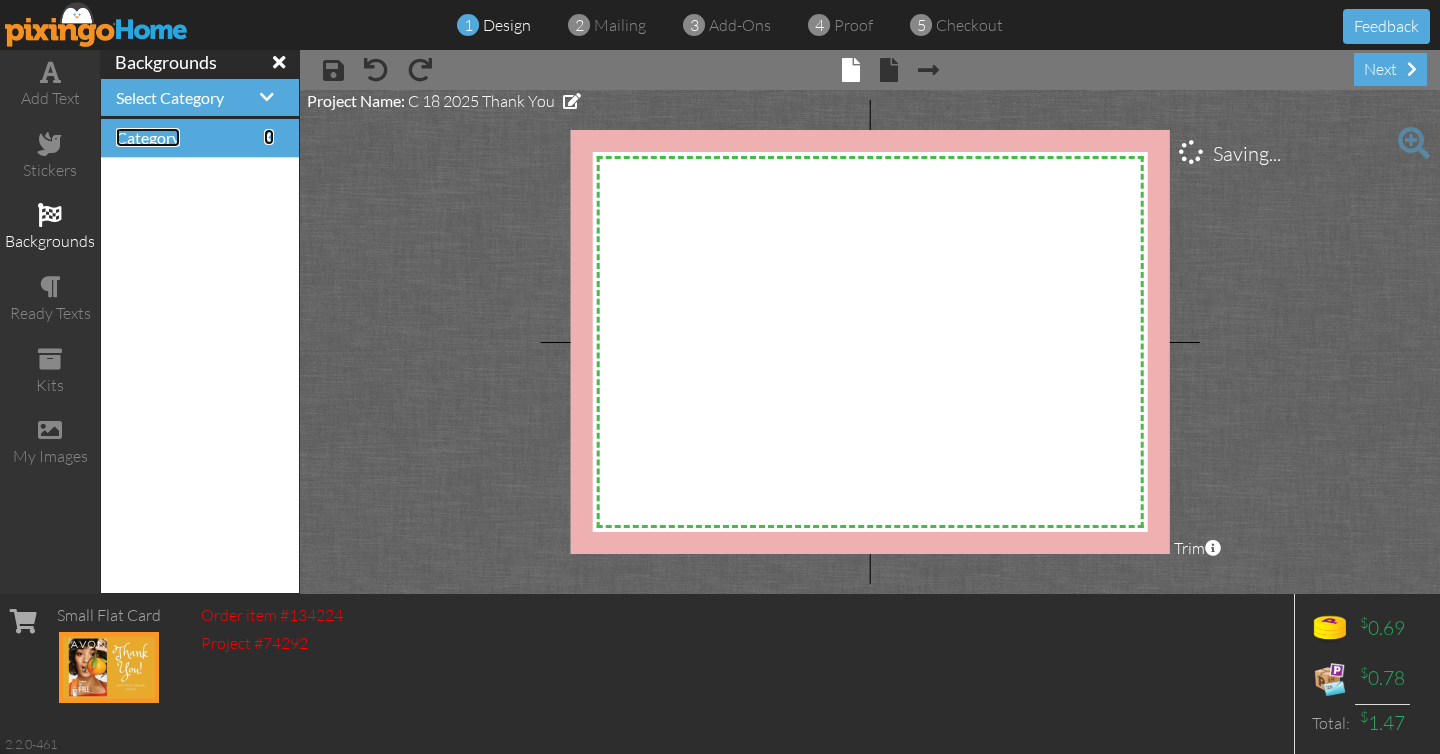 scroll, scrollTop: 0, scrollLeft: 0, axis: both 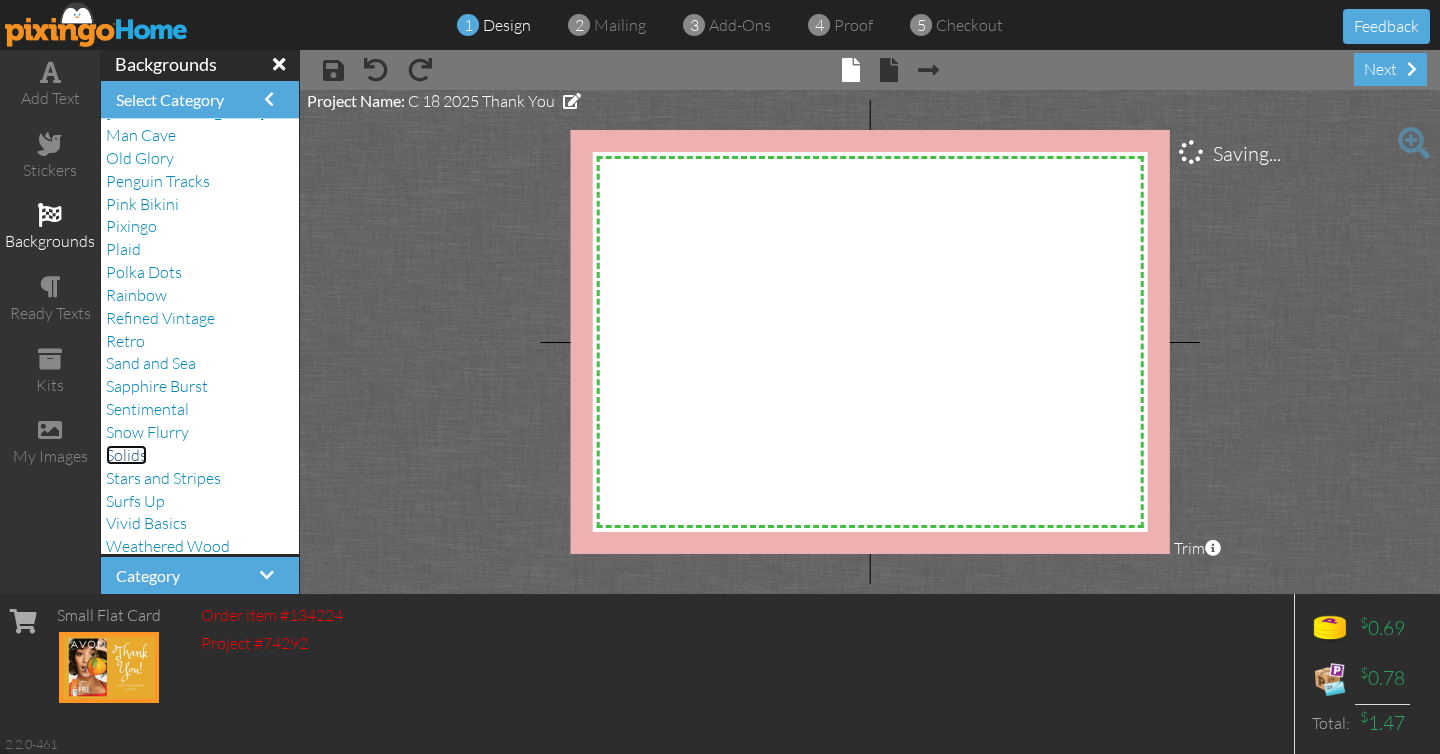 click on "Solids" at bounding box center [126, 455] 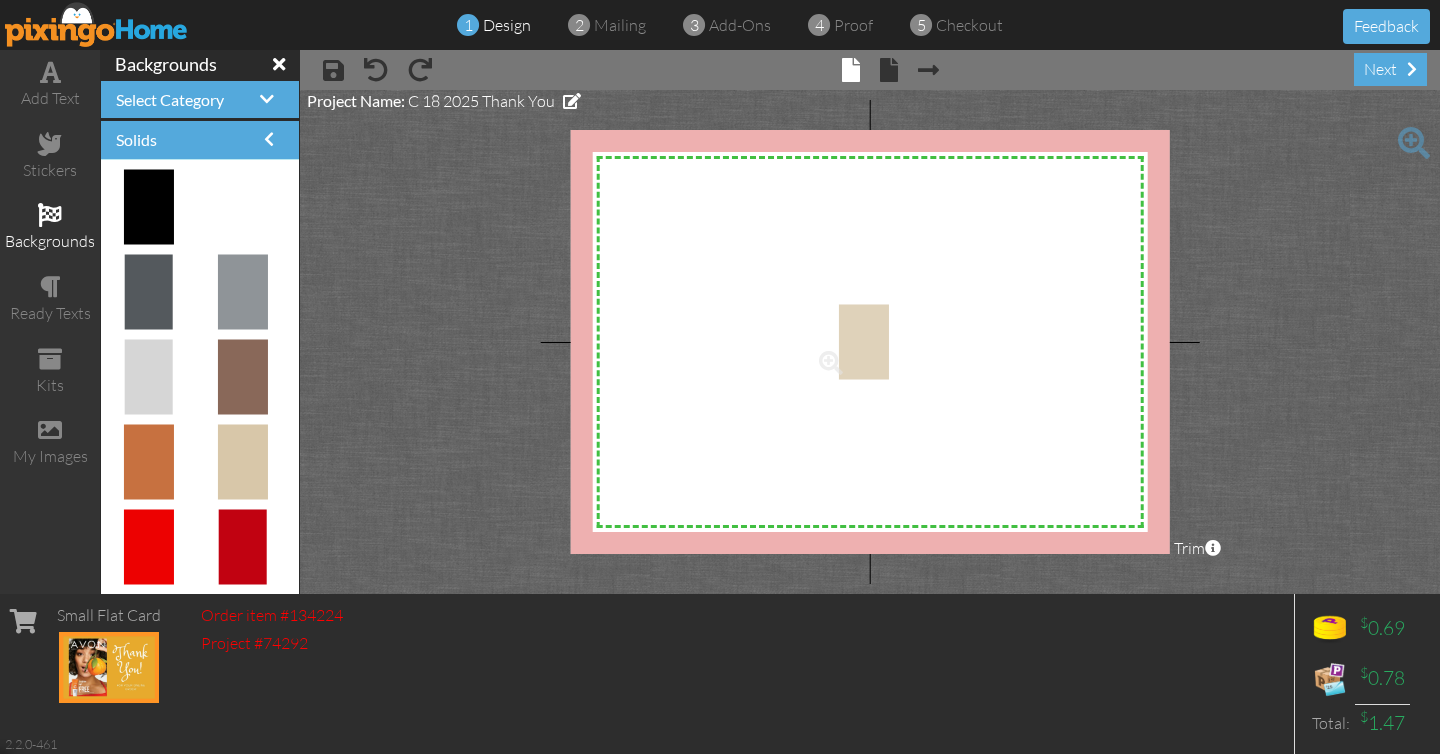 drag, startPoint x: 233, startPoint y: 464, endPoint x: 857, endPoint y: 344, distance: 635.4337 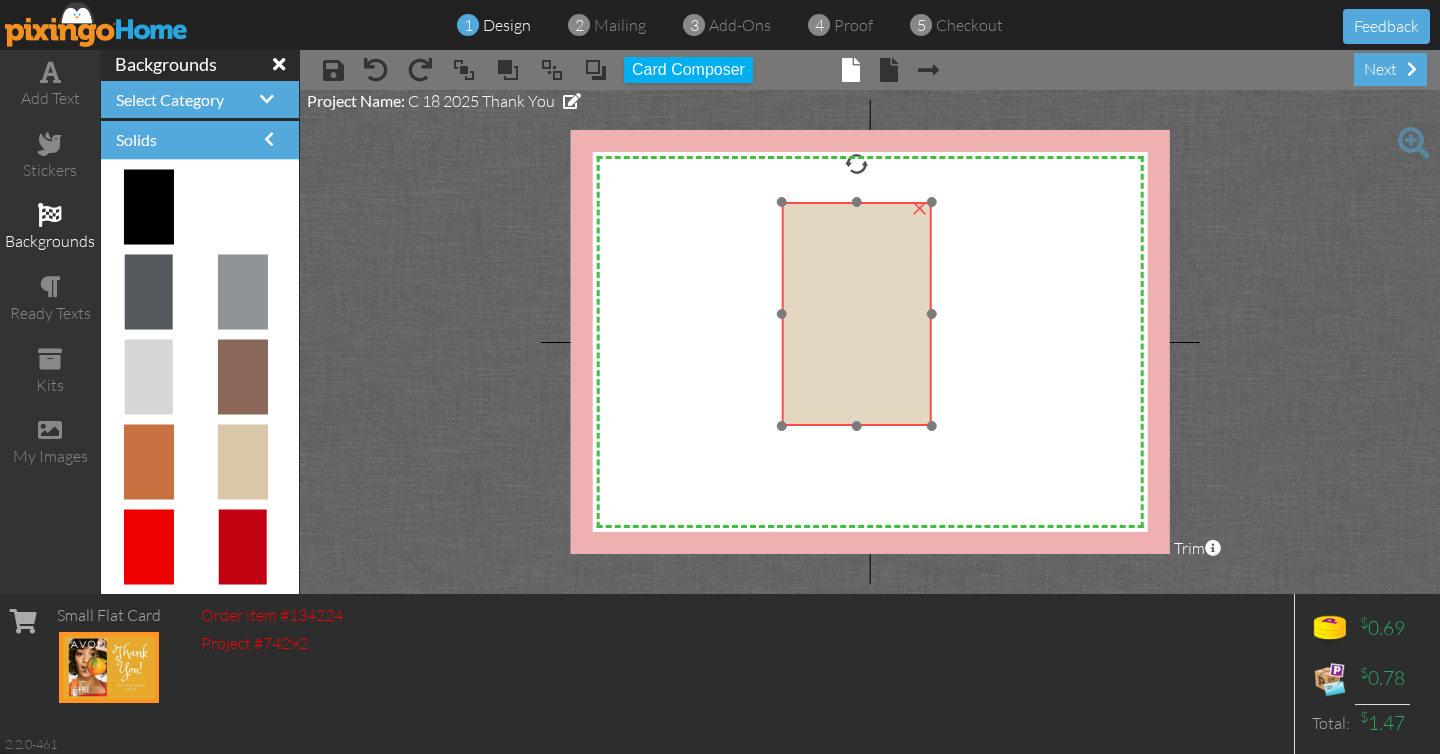 drag, startPoint x: 866, startPoint y: 344, endPoint x: 845, endPoint y: 277, distance: 70.21396 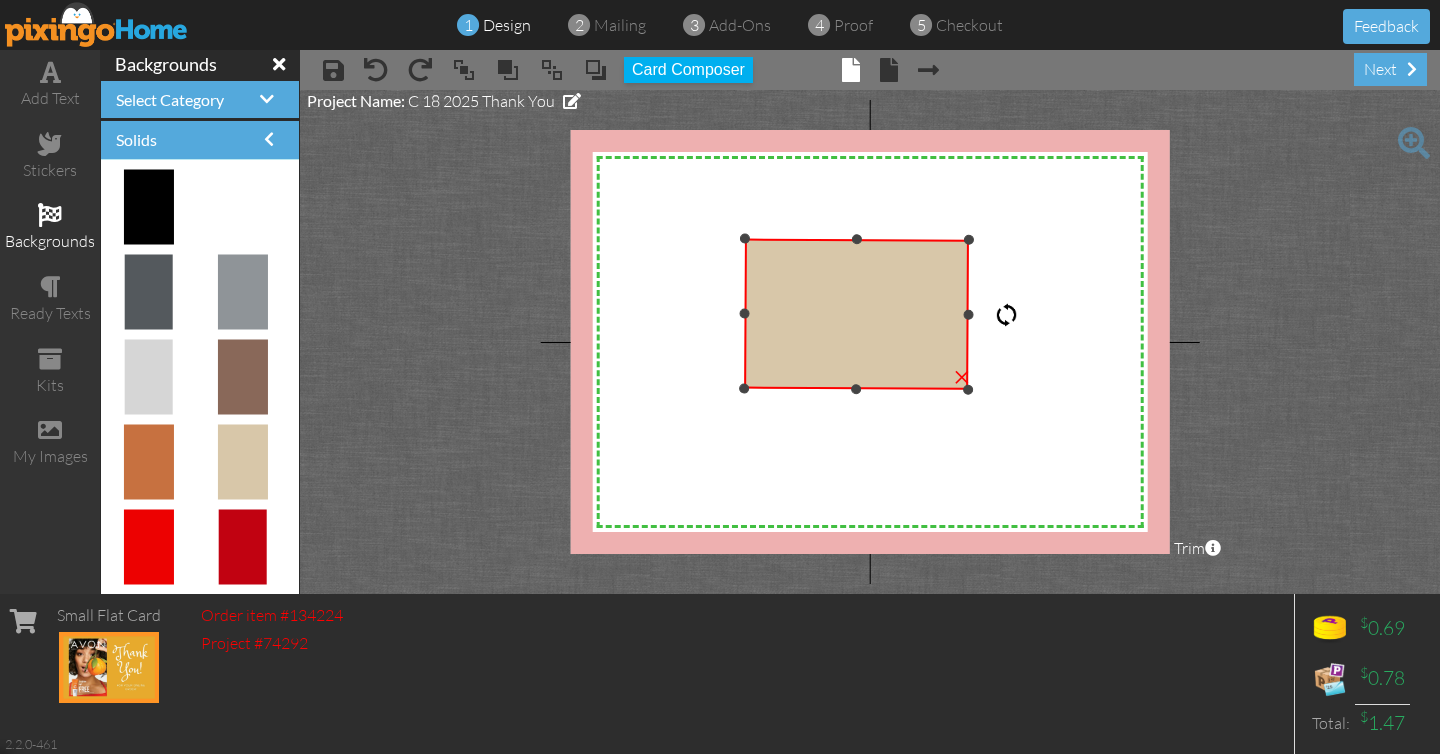 drag, startPoint x: 858, startPoint y: 163, endPoint x: 1048, endPoint y: 315, distance: 243.31873 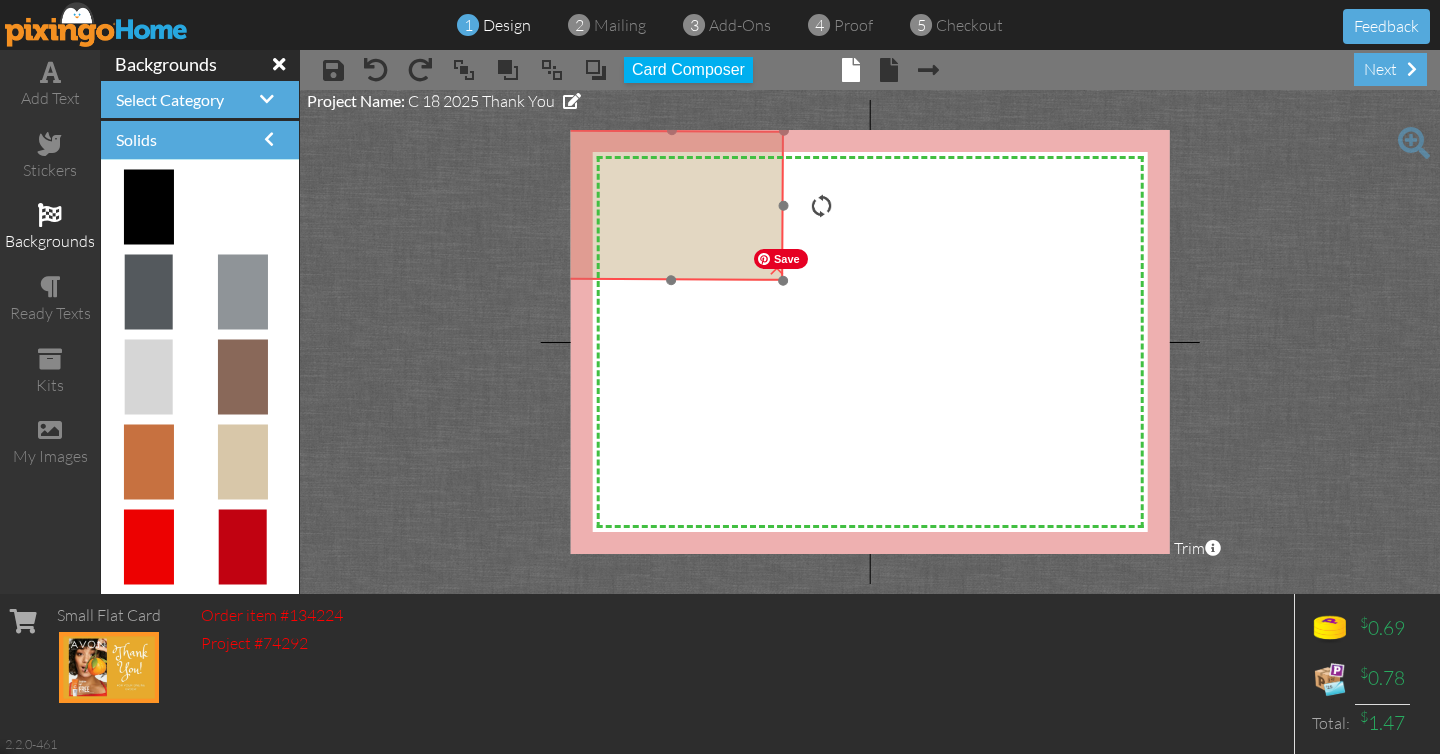 drag, startPoint x: 908, startPoint y: 304, endPoint x: 723, endPoint y: 194, distance: 215.23244 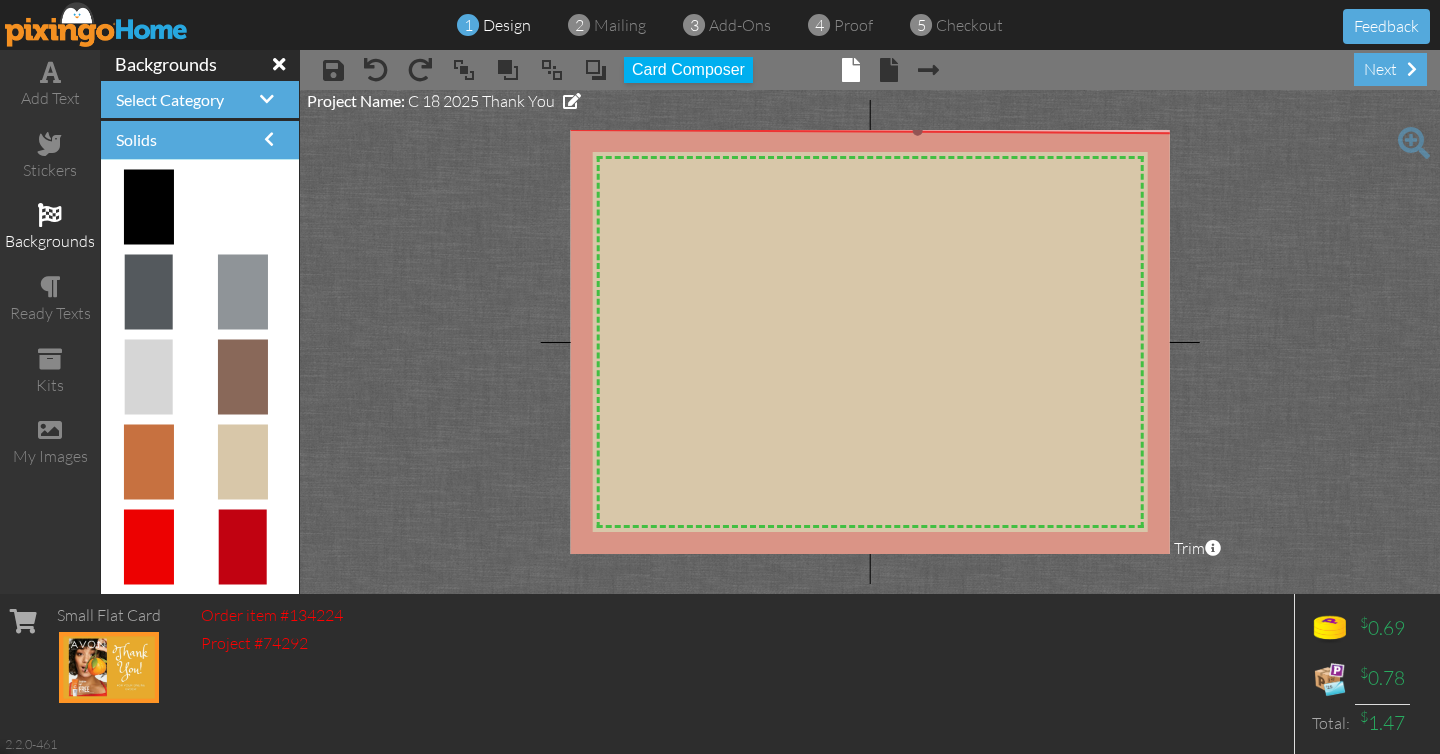 drag, startPoint x: 781, startPoint y: 278, endPoint x: 1269, endPoint y: 645, distance: 610.6005 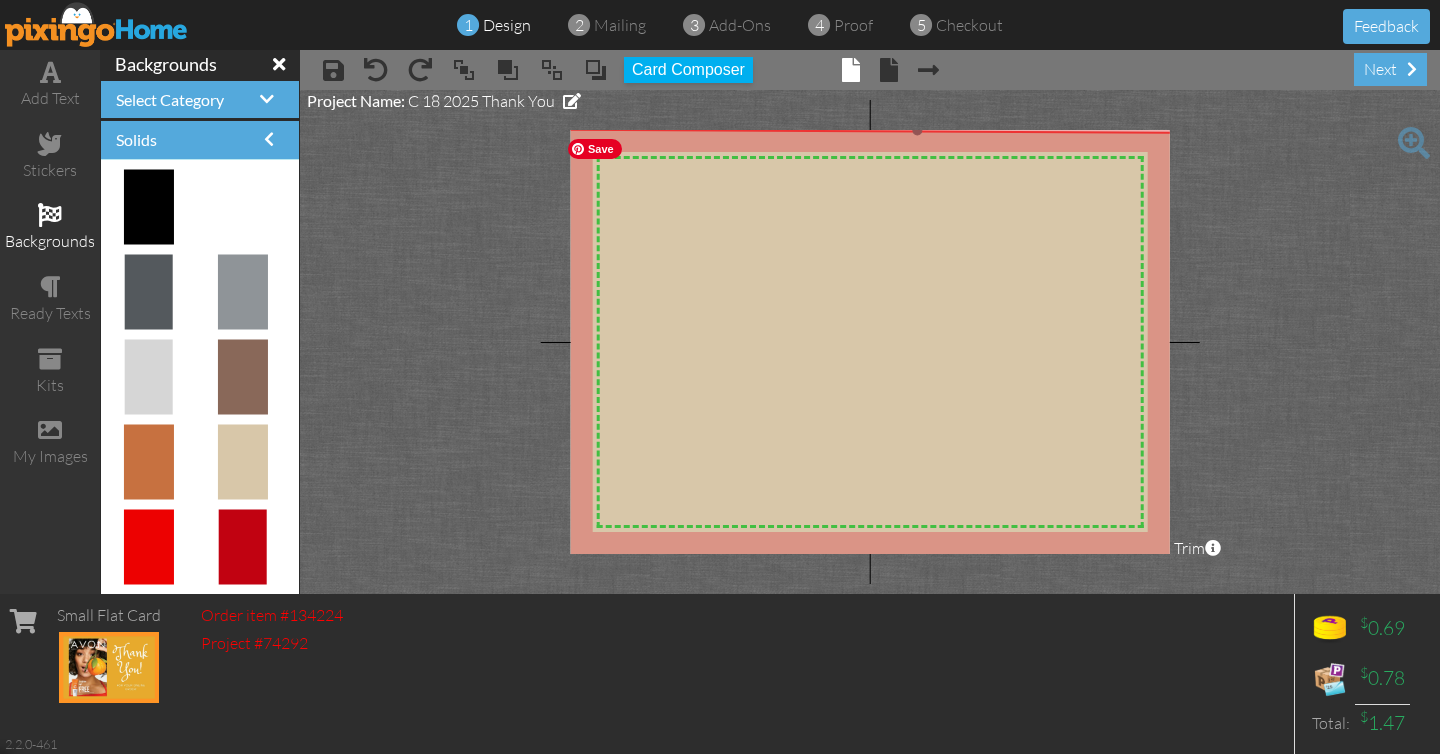 click at bounding box center (916, 369) 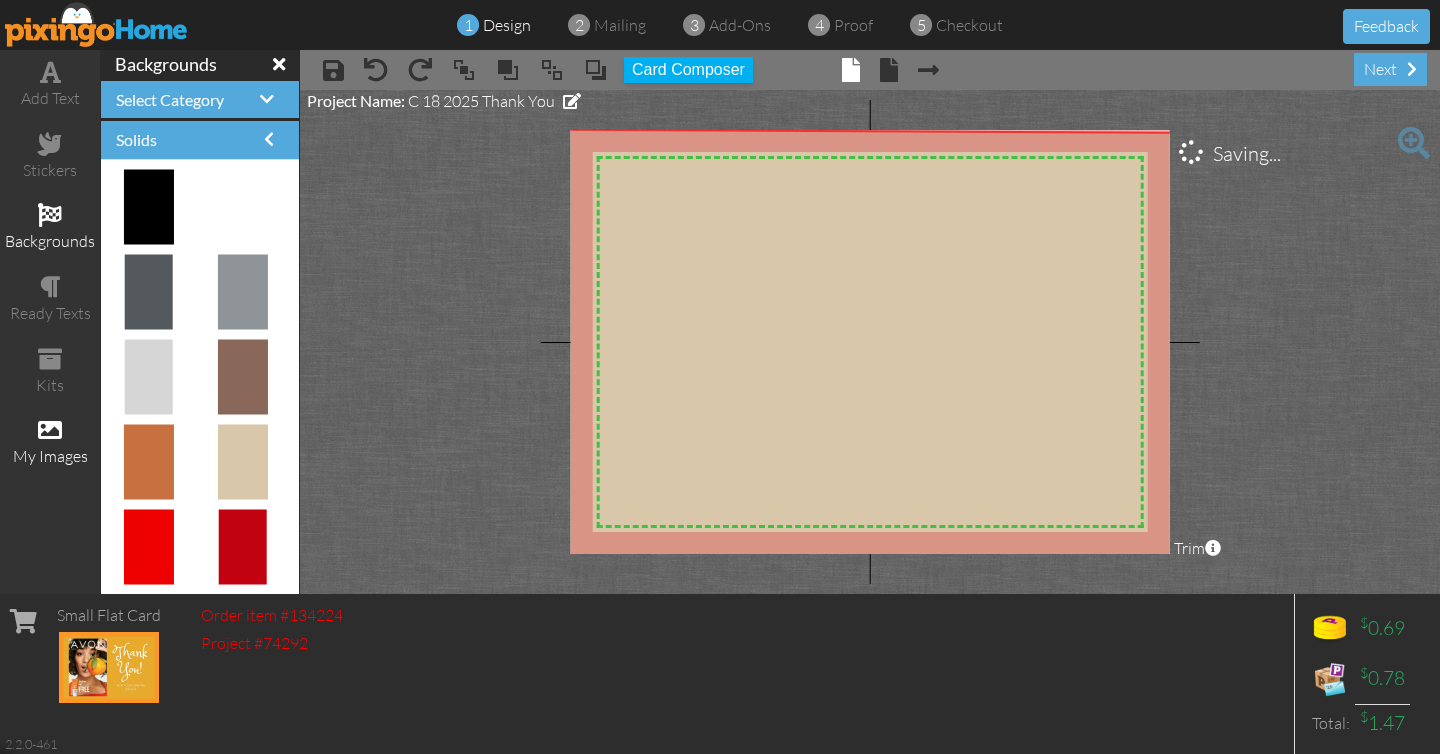 click at bounding box center [50, 430] 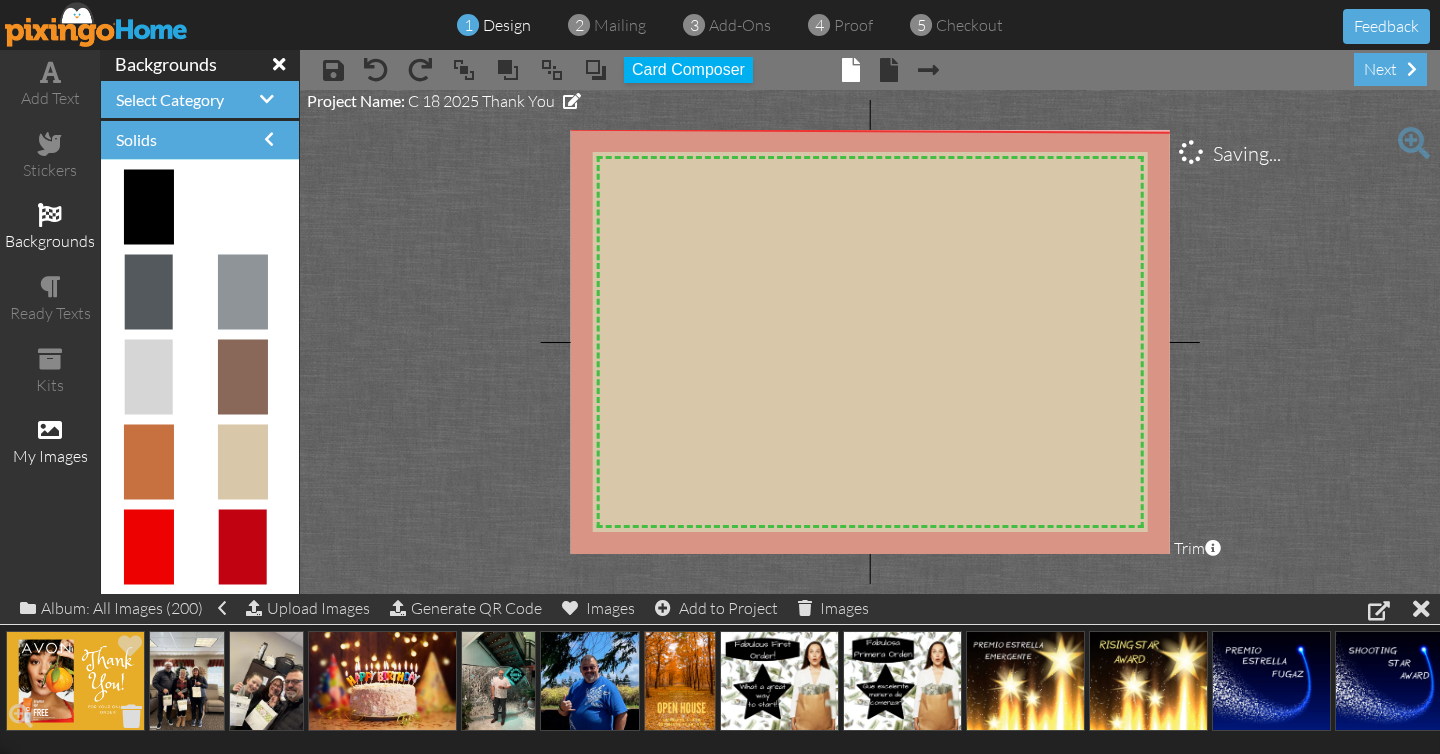 click 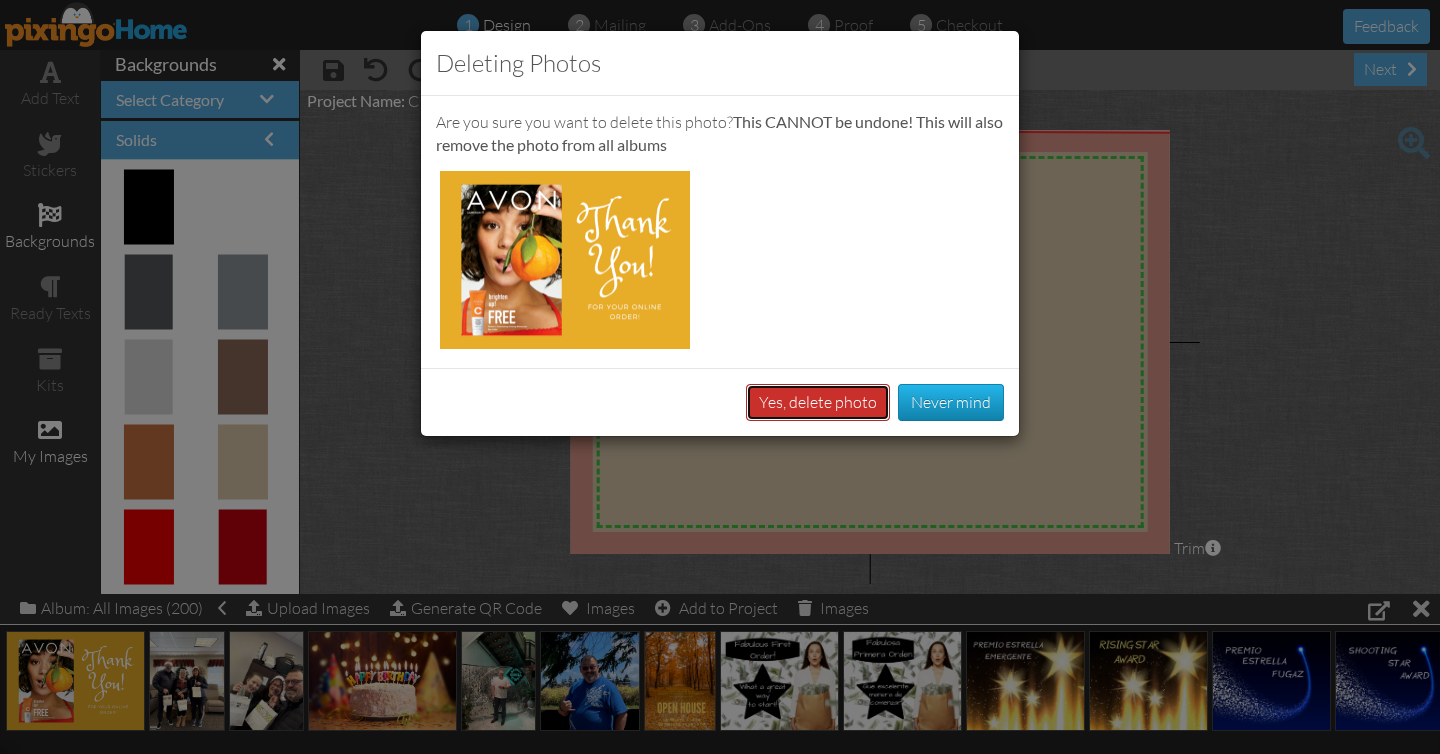 click on "Yes, delete photo" at bounding box center [818, 402] 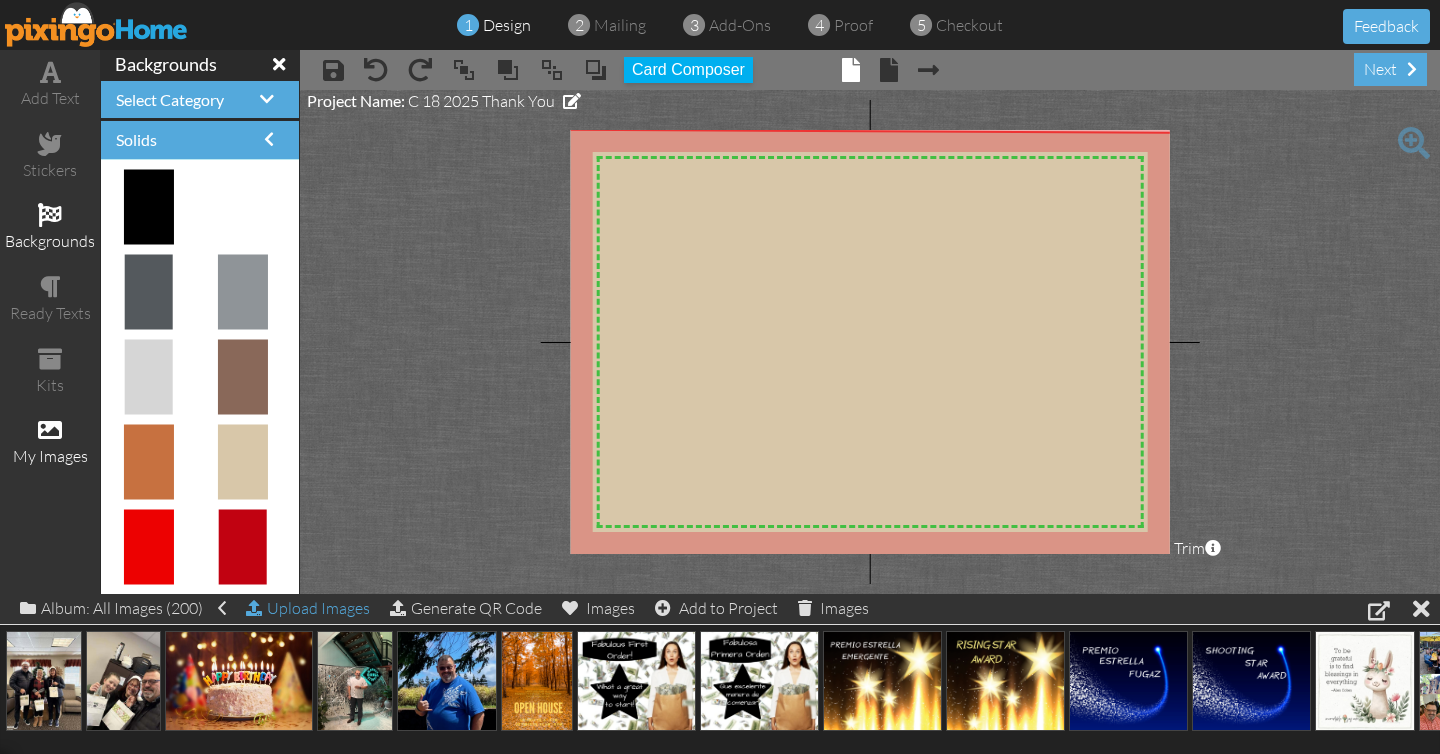 click on "Upload Images" 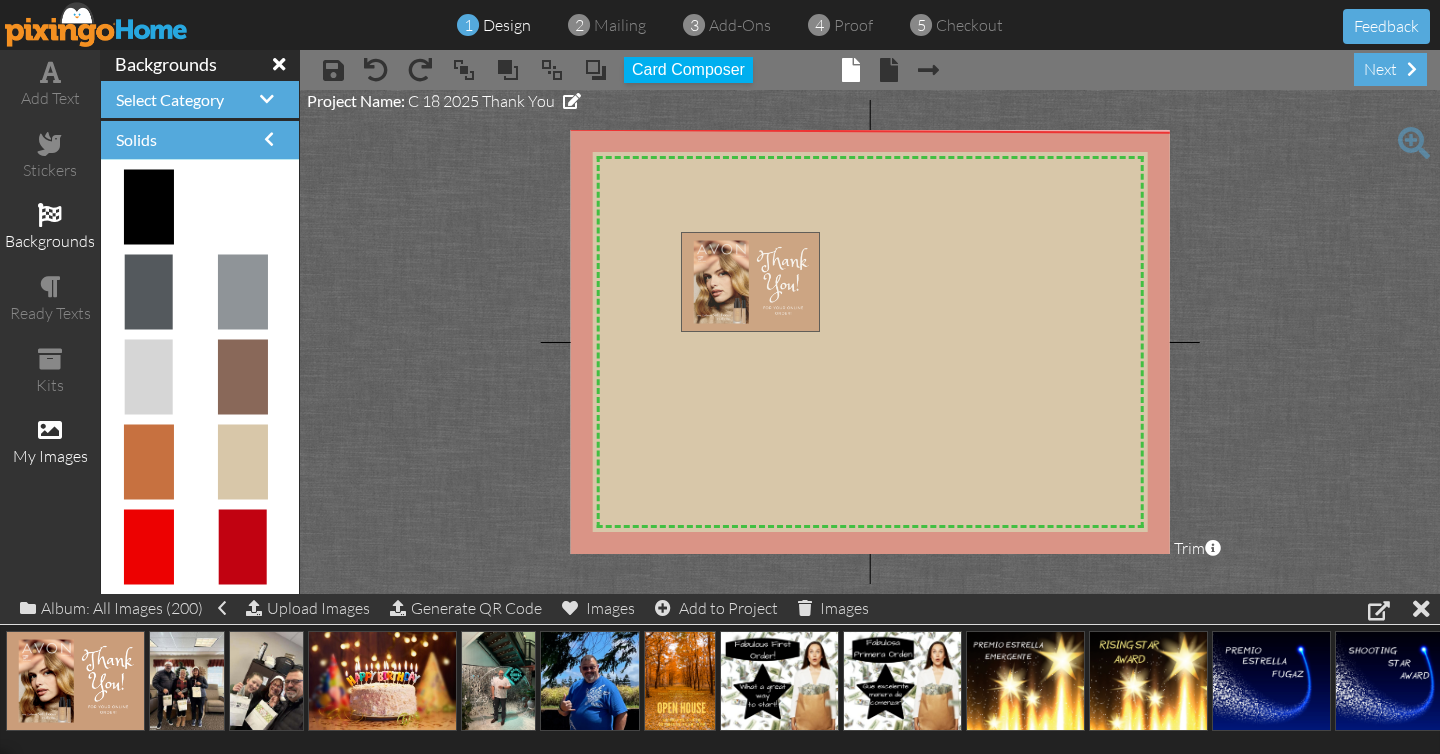 drag, startPoint x: 109, startPoint y: 692, endPoint x: 784, endPoint y: 294, distance: 783.60004 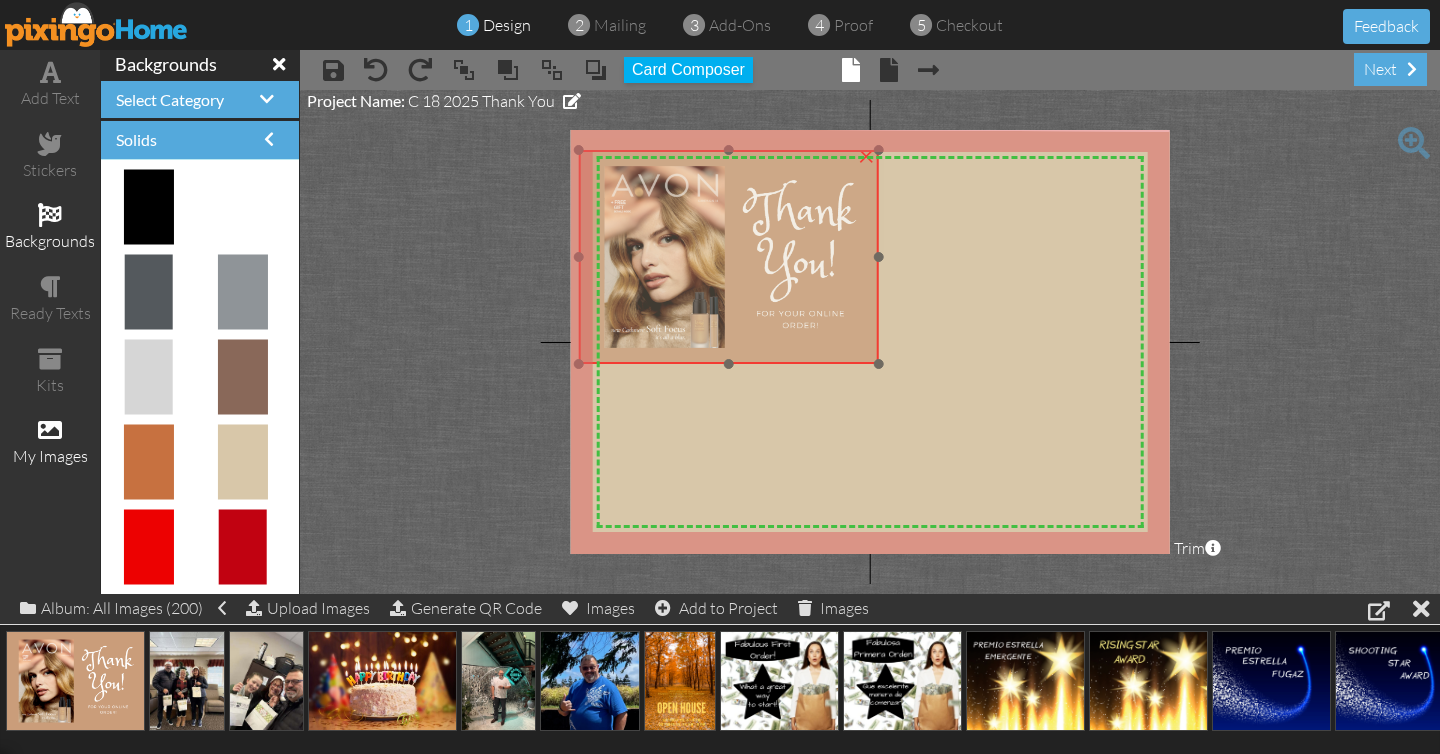 drag, startPoint x: 832, startPoint y: 332, endPoint x: 736, endPoint y: 255, distance: 123.065025 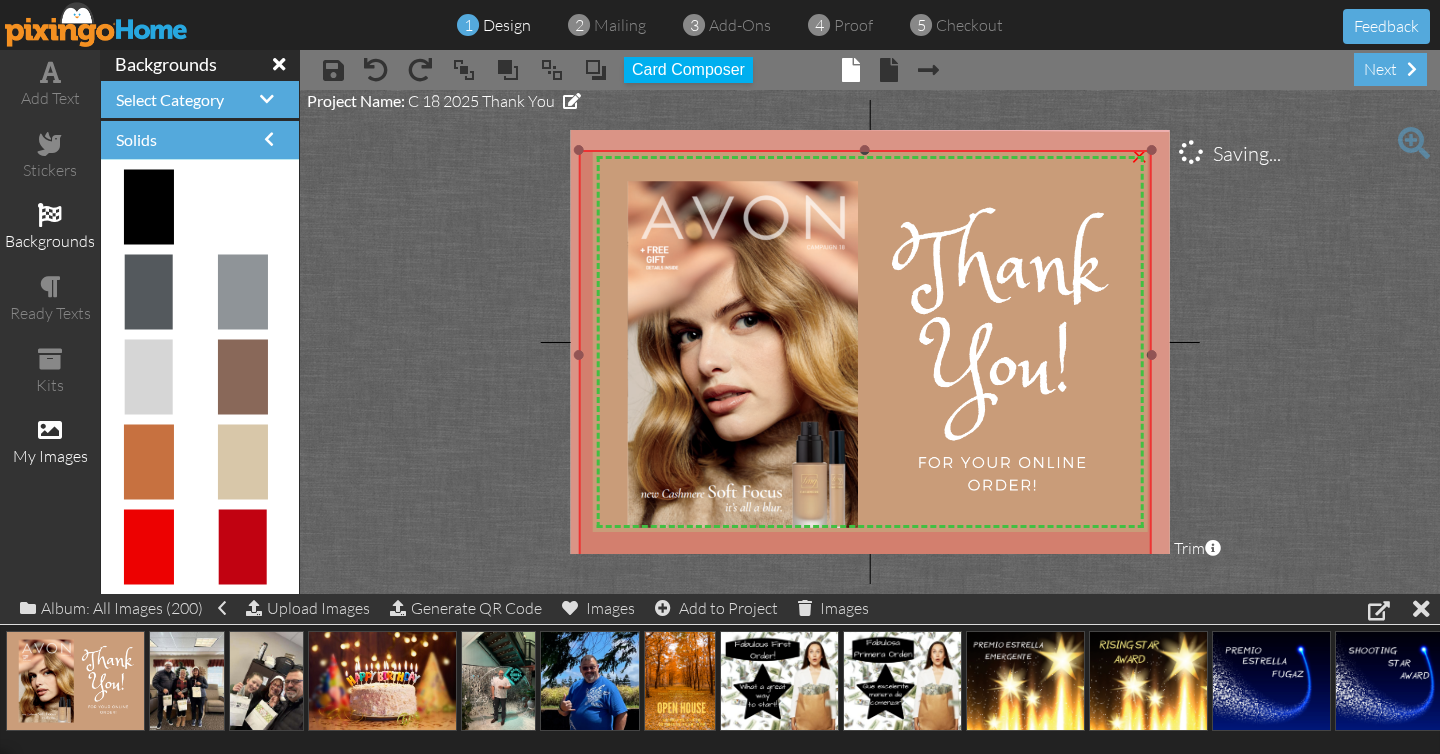 drag, startPoint x: 878, startPoint y: 362, endPoint x: 1211, endPoint y: 557, distance: 385.89377 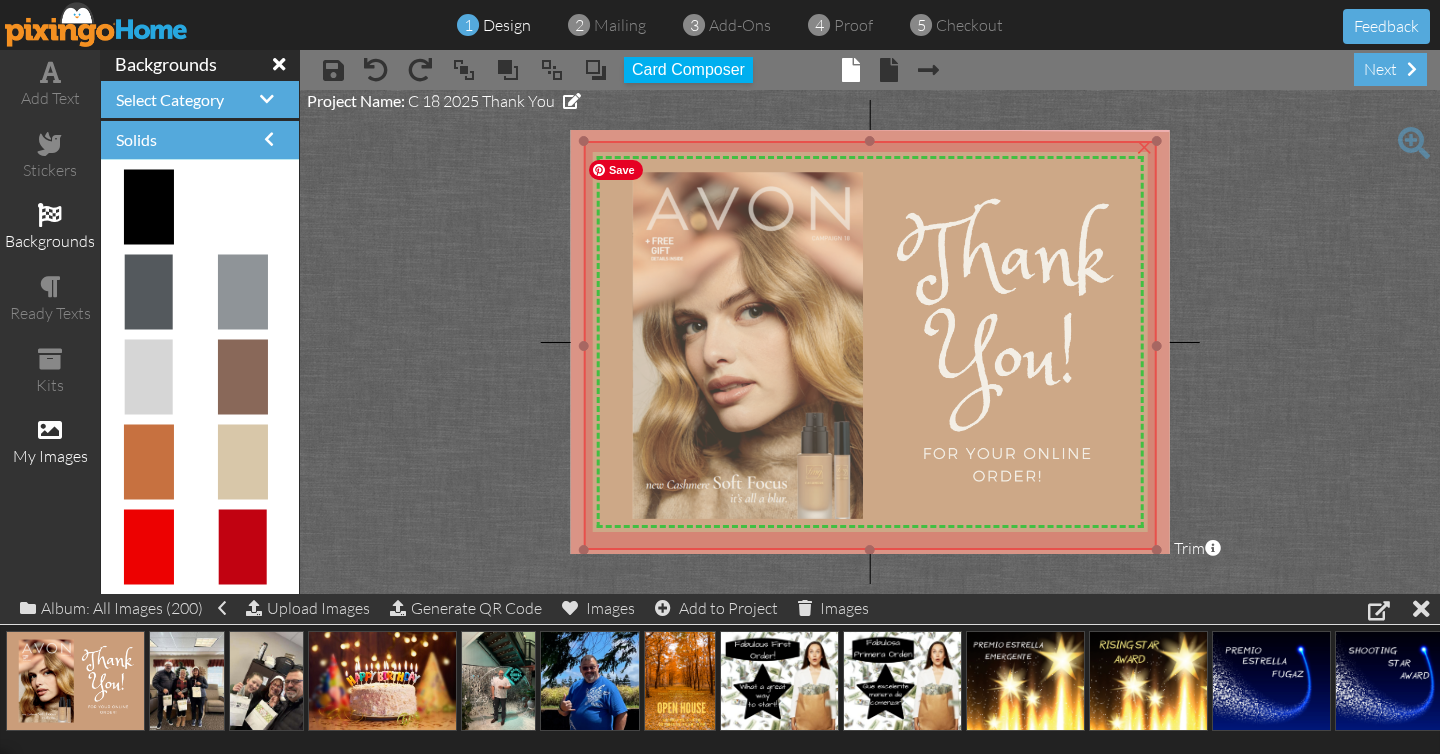 drag, startPoint x: 1081, startPoint y: 390, endPoint x: 1086, endPoint y: 381, distance: 10.29563 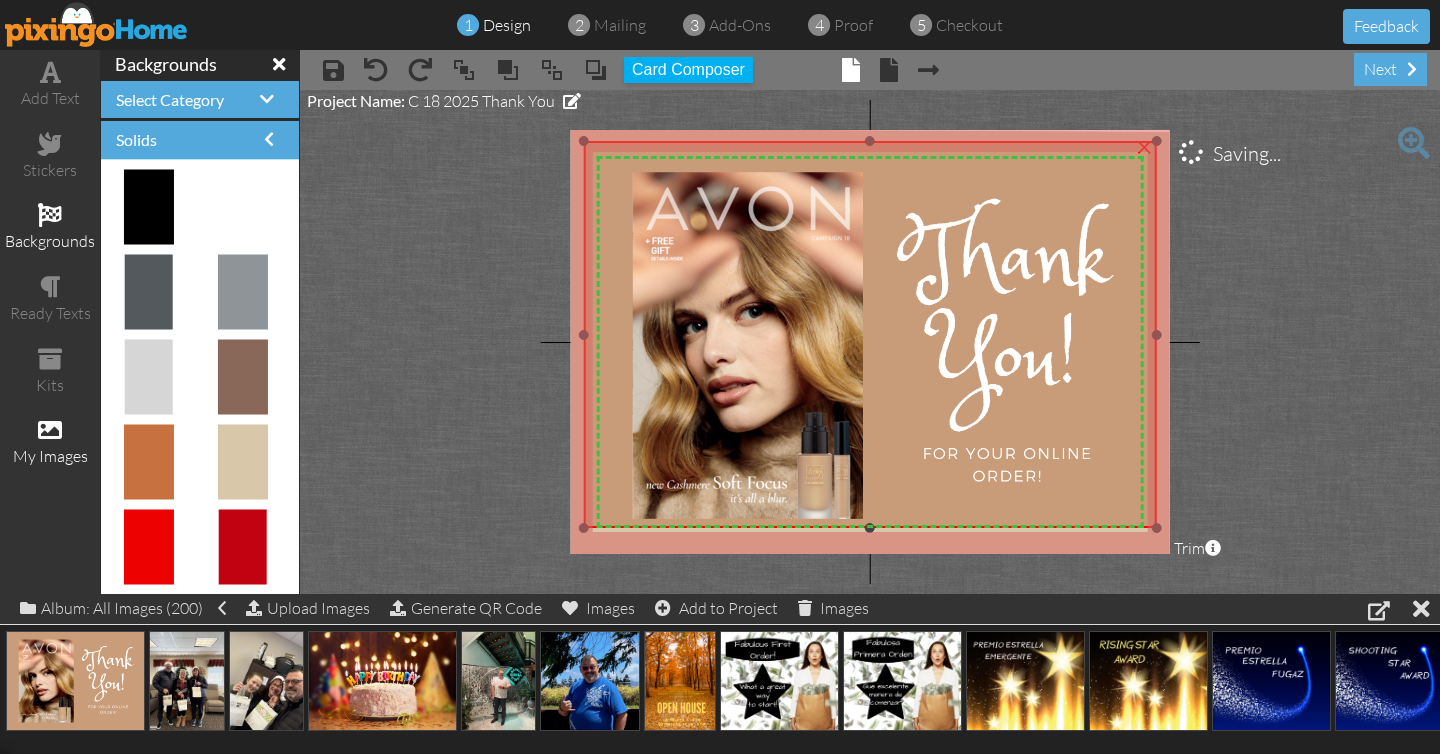 drag, startPoint x: 871, startPoint y: 549, endPoint x: 872, endPoint y: 527, distance: 22.022715 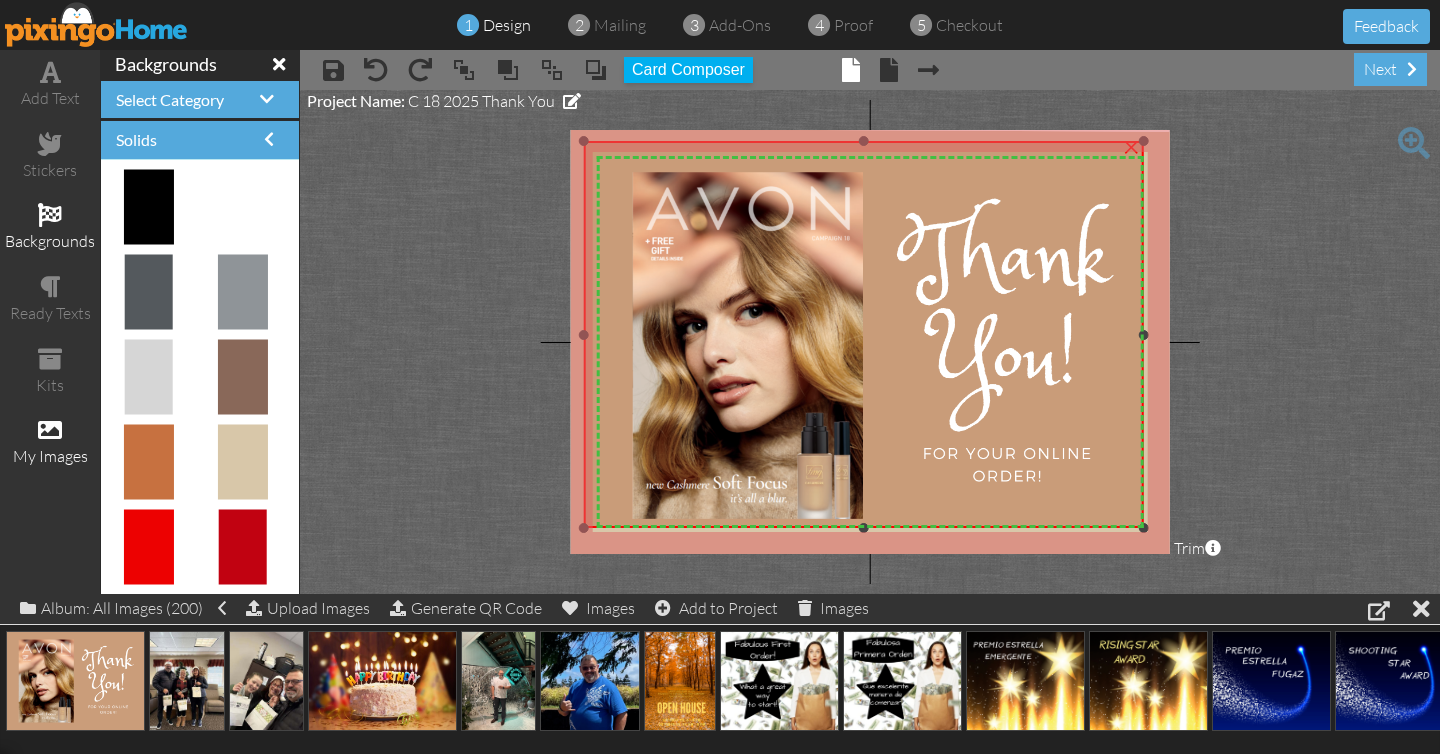 drag, startPoint x: 1155, startPoint y: 336, endPoint x: 1142, endPoint y: 336, distance: 13 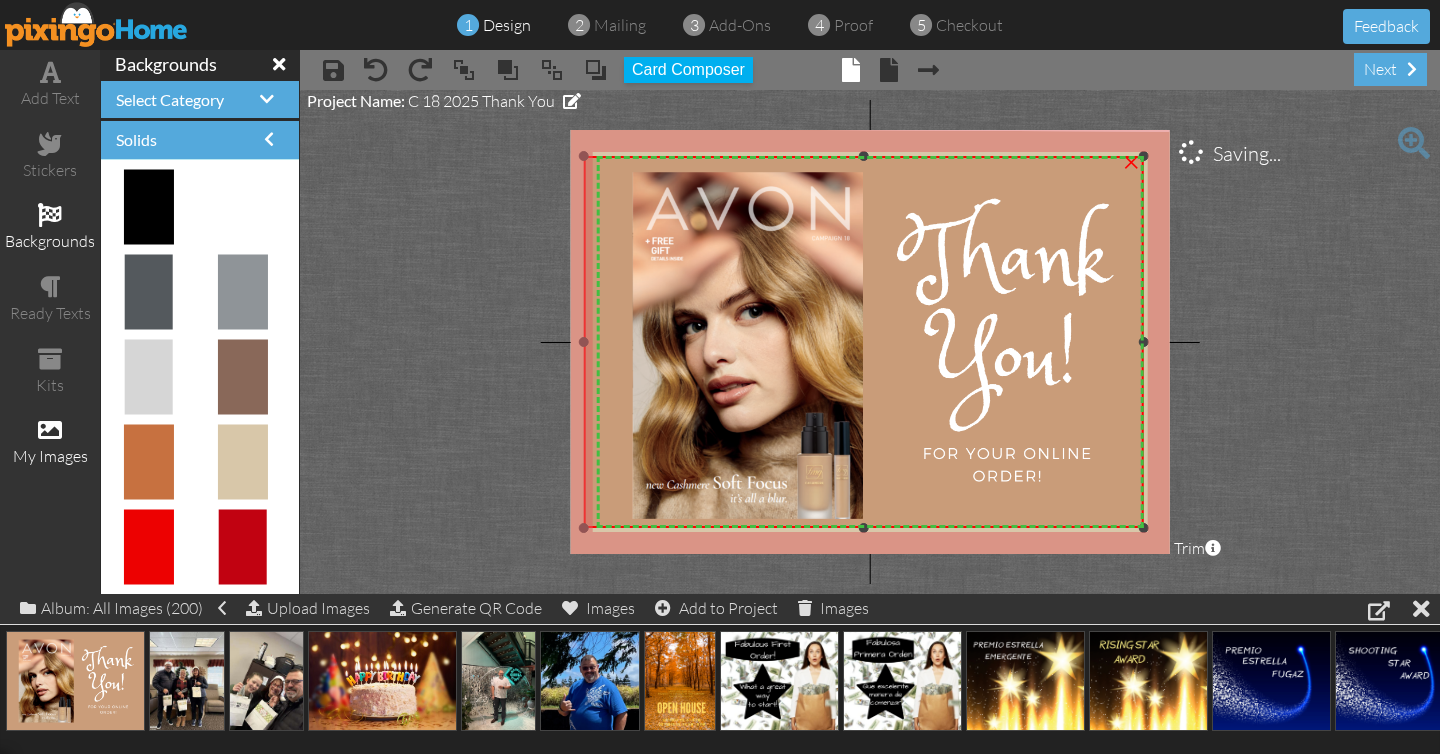 drag, startPoint x: 859, startPoint y: 139, endPoint x: 863, endPoint y: 154, distance: 15.524175 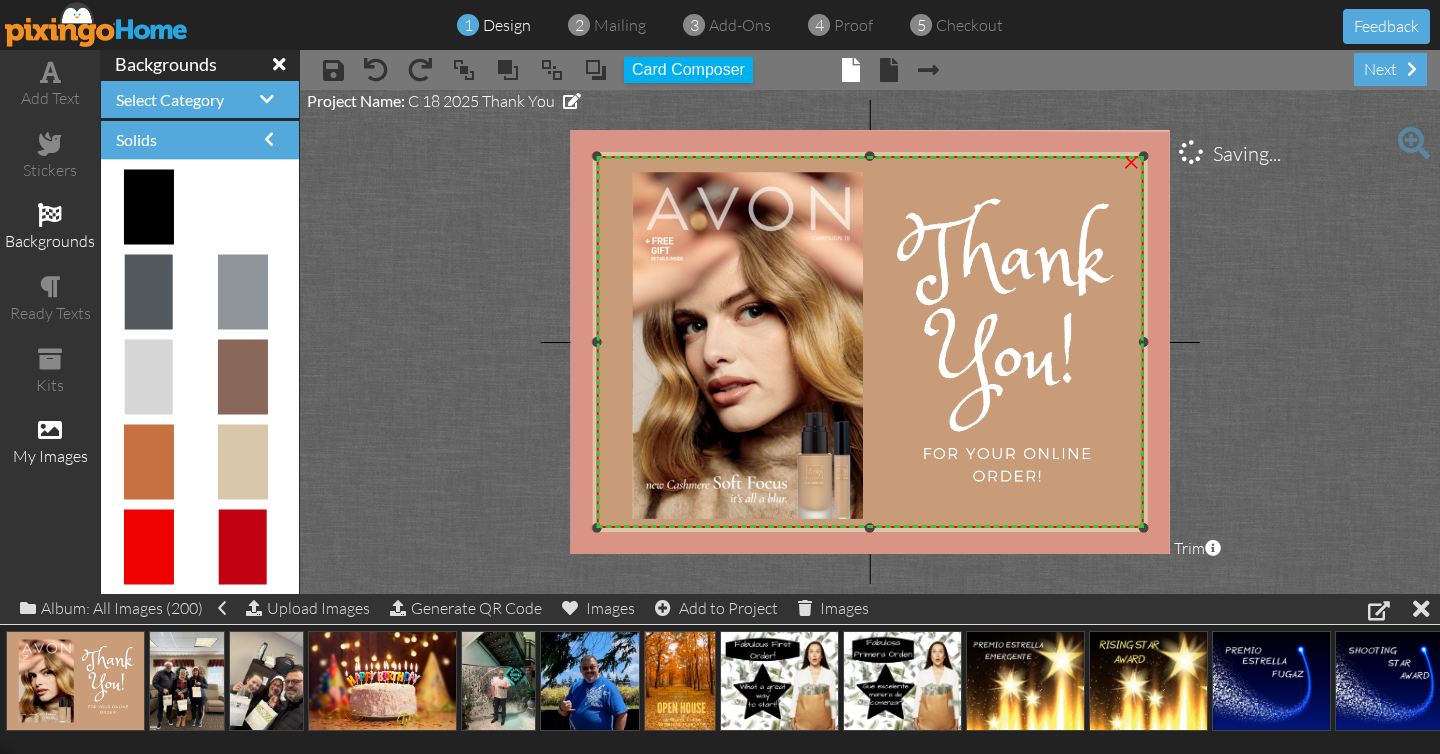 drag, startPoint x: 581, startPoint y: 340, endPoint x: 593, endPoint y: 341, distance: 12.0415945 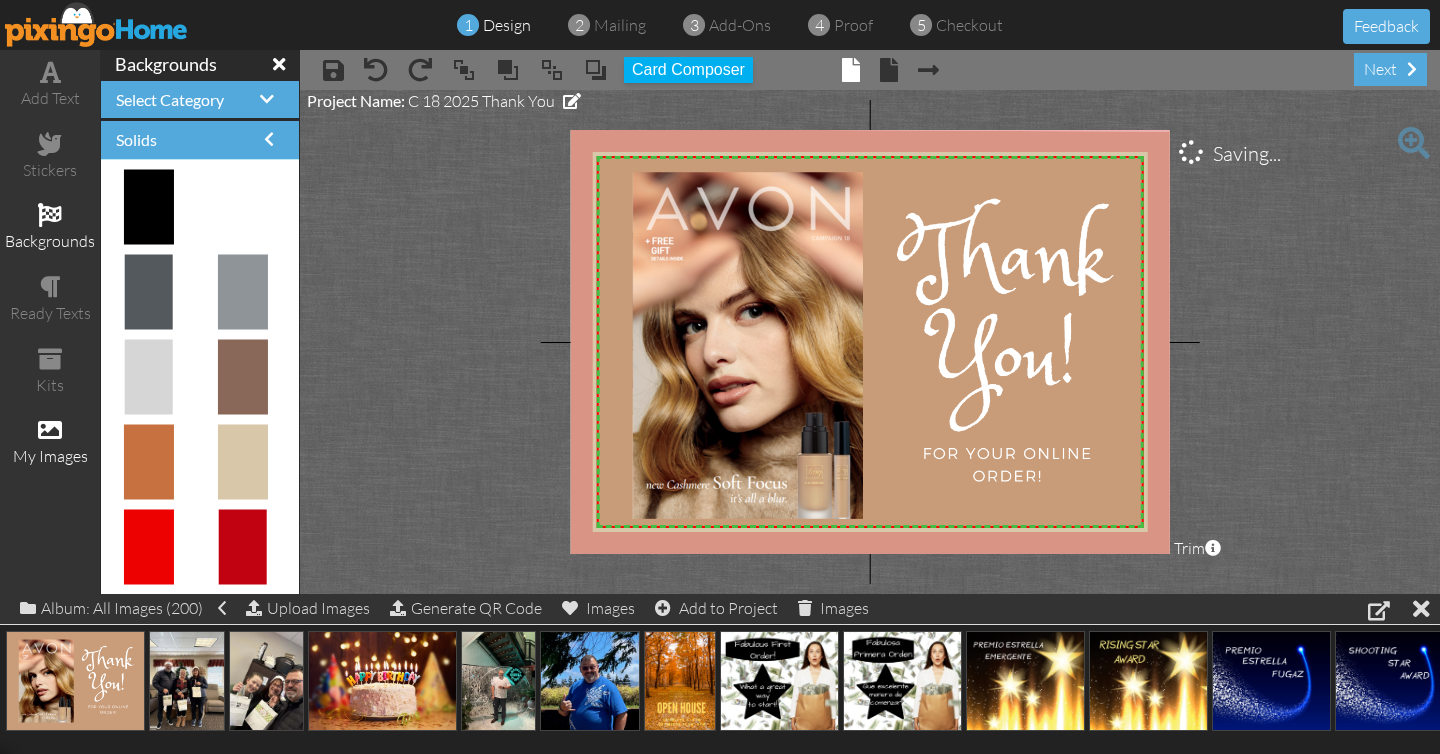 click on "X X X X X X X X X X X X X X X X X X X X X X X X X X X X X X X X X X X X X X X X X X X X X X X X X X X X X X X X X X X X X X X X X X X X X X X X X X X X X X X X X X X X X X X X X X X X X X X X × × × ×
Saving...
Project Name:
C 18 2025 Thank You
Trim
×
About the red and green reference lines
Area inside the
green dashed line
represents a safe zone where all work will be visible on the final
print.
The
red trim zone   represents where the print
is expected to be cut.
Canvas wraps have a 1" wrap on the sides." at bounding box center [870, 342] 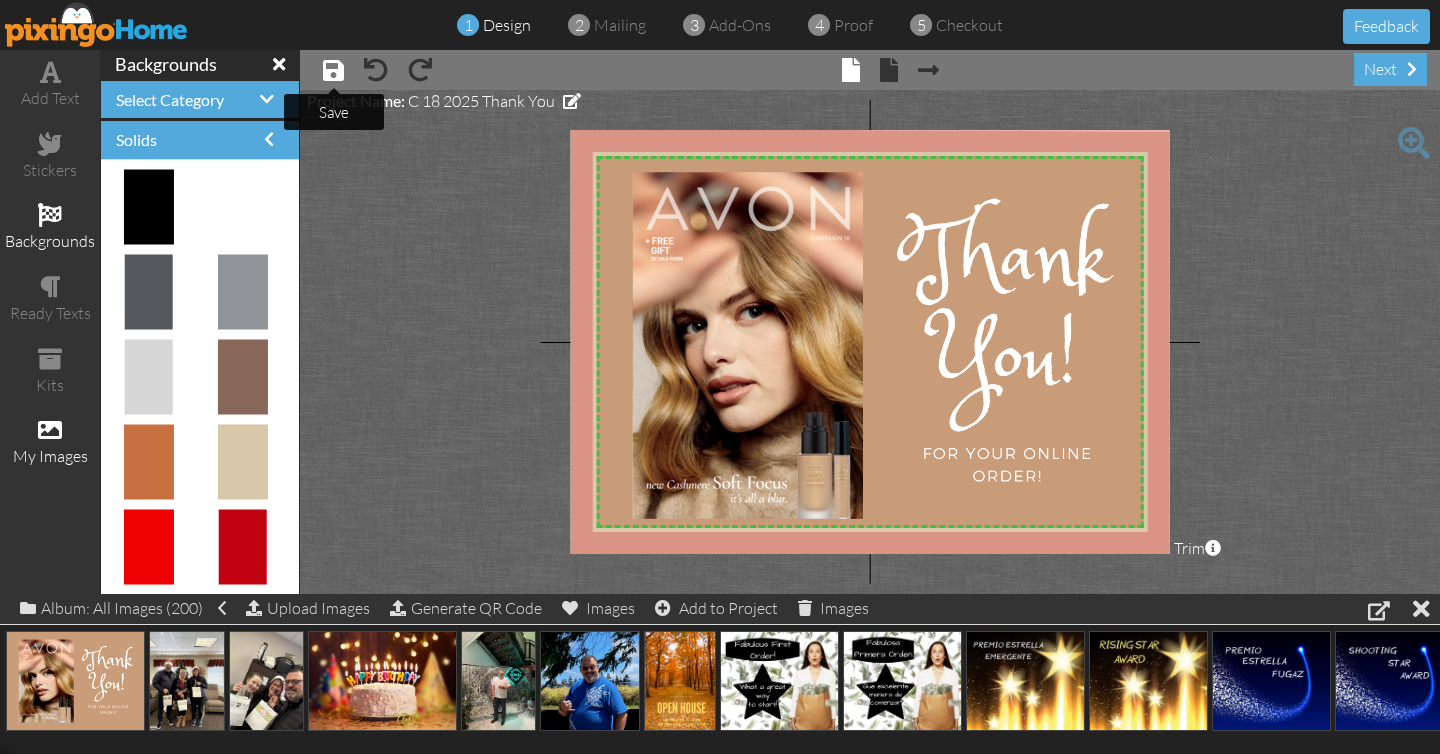click at bounding box center [333, 70] 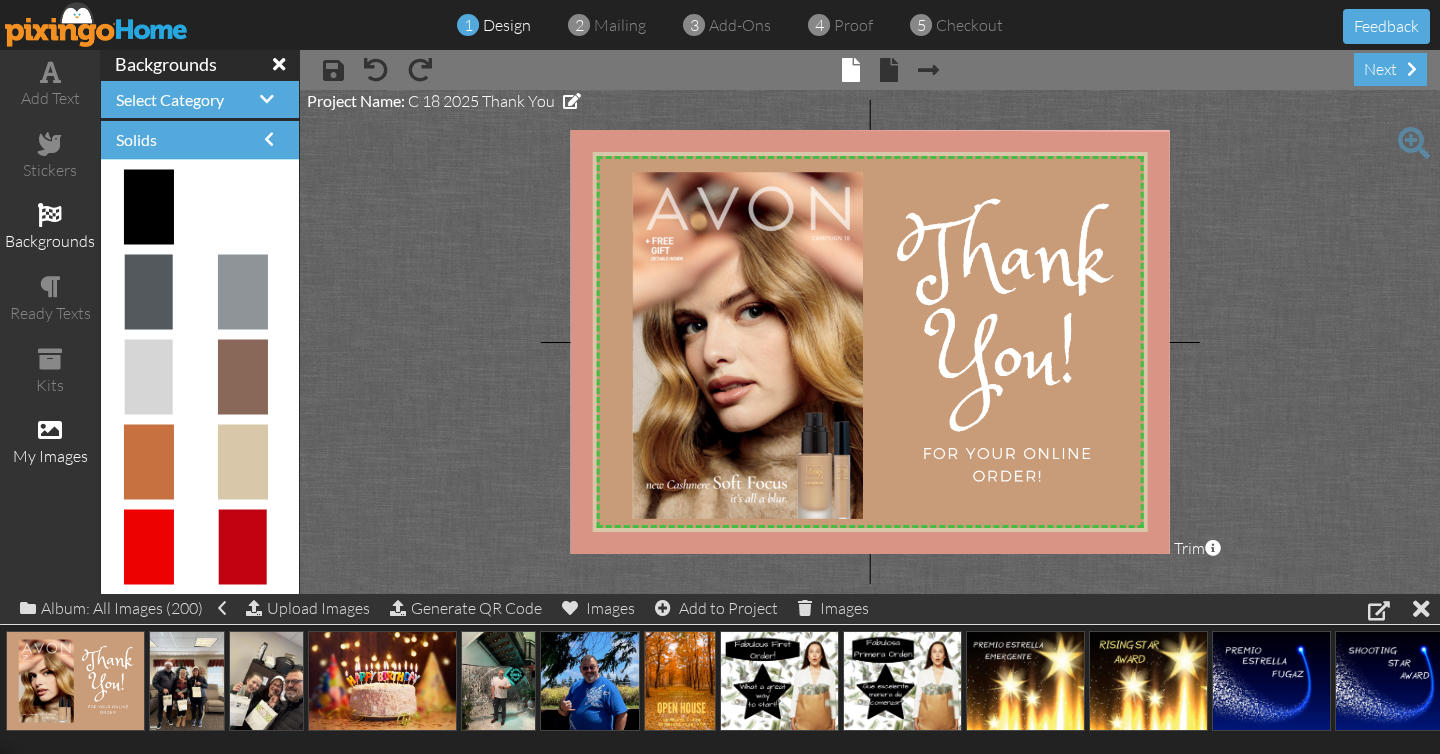 click at bounding box center (97, 24) 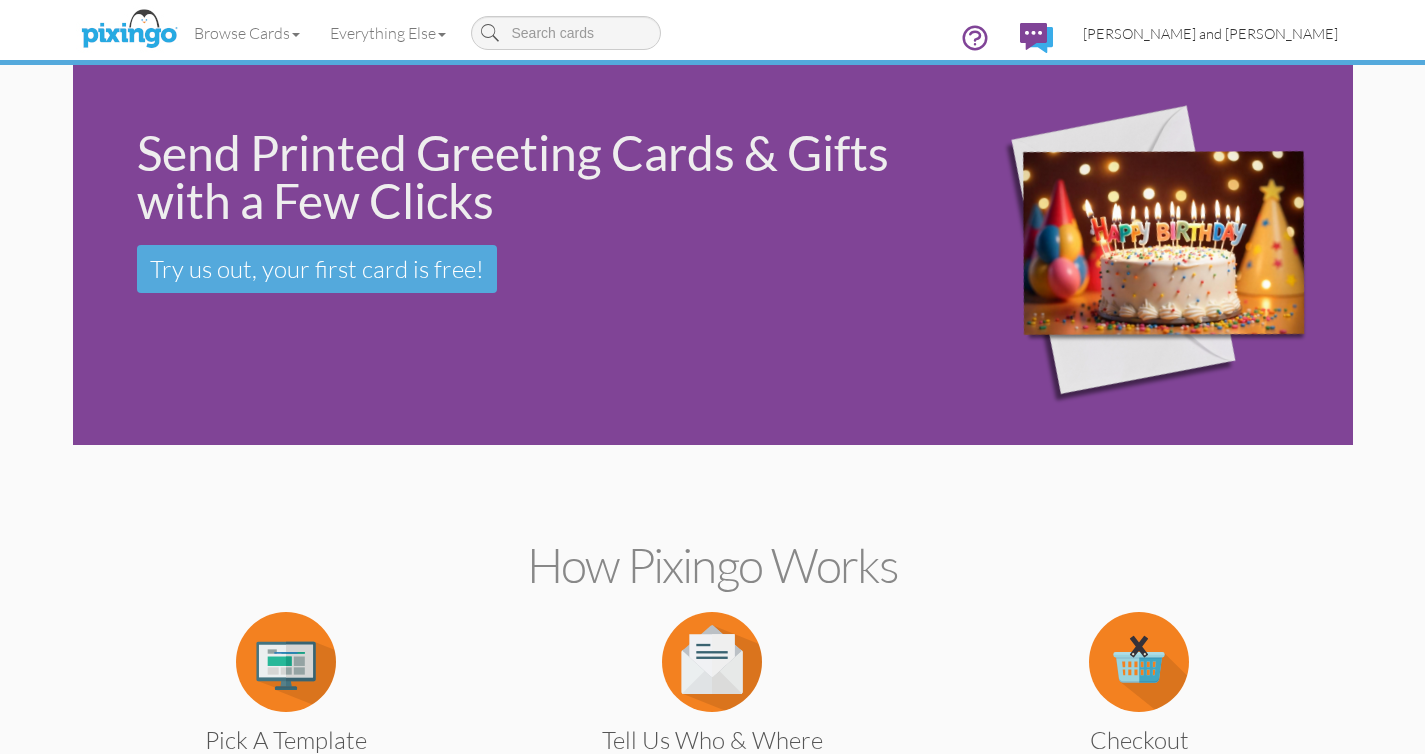 click on "[PERSON_NAME] and [PERSON_NAME]" at bounding box center [1210, 33] 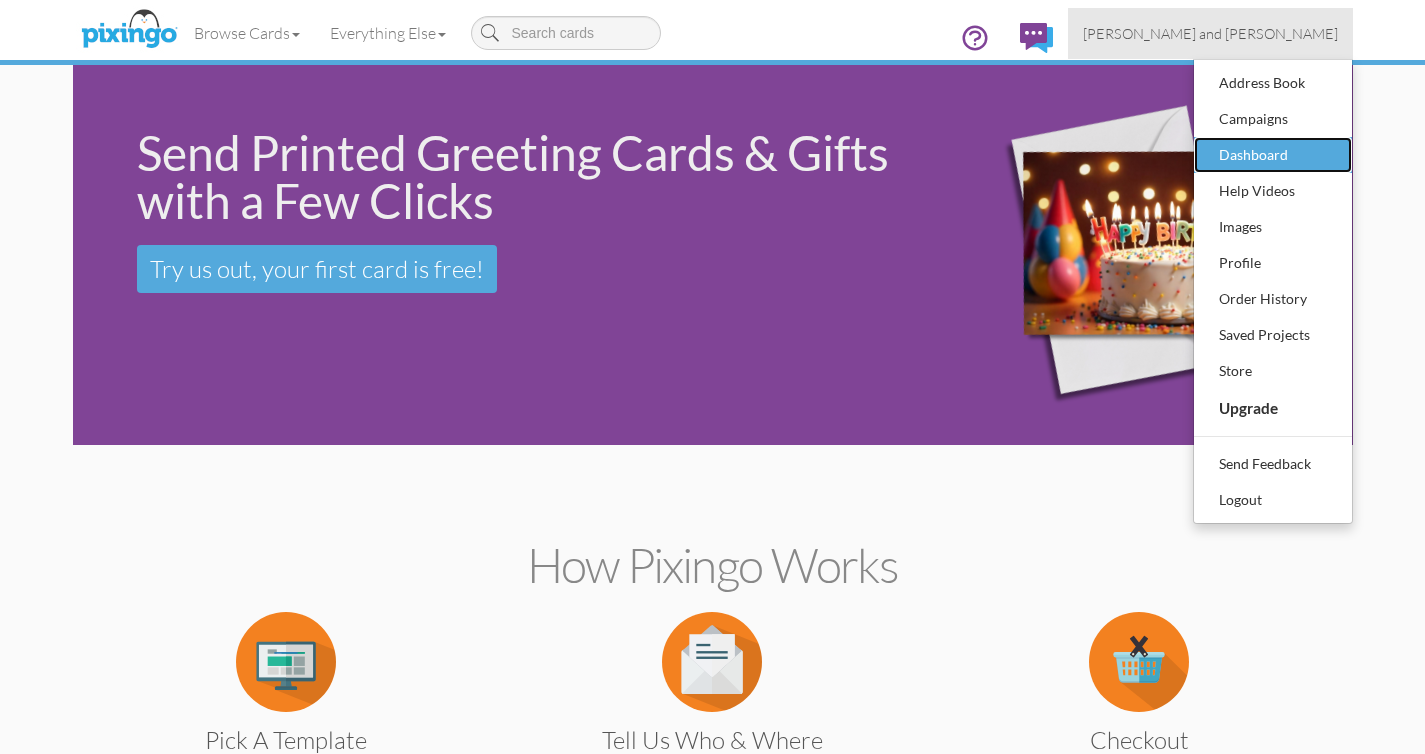 click on "Dashboard" at bounding box center (1273, 155) 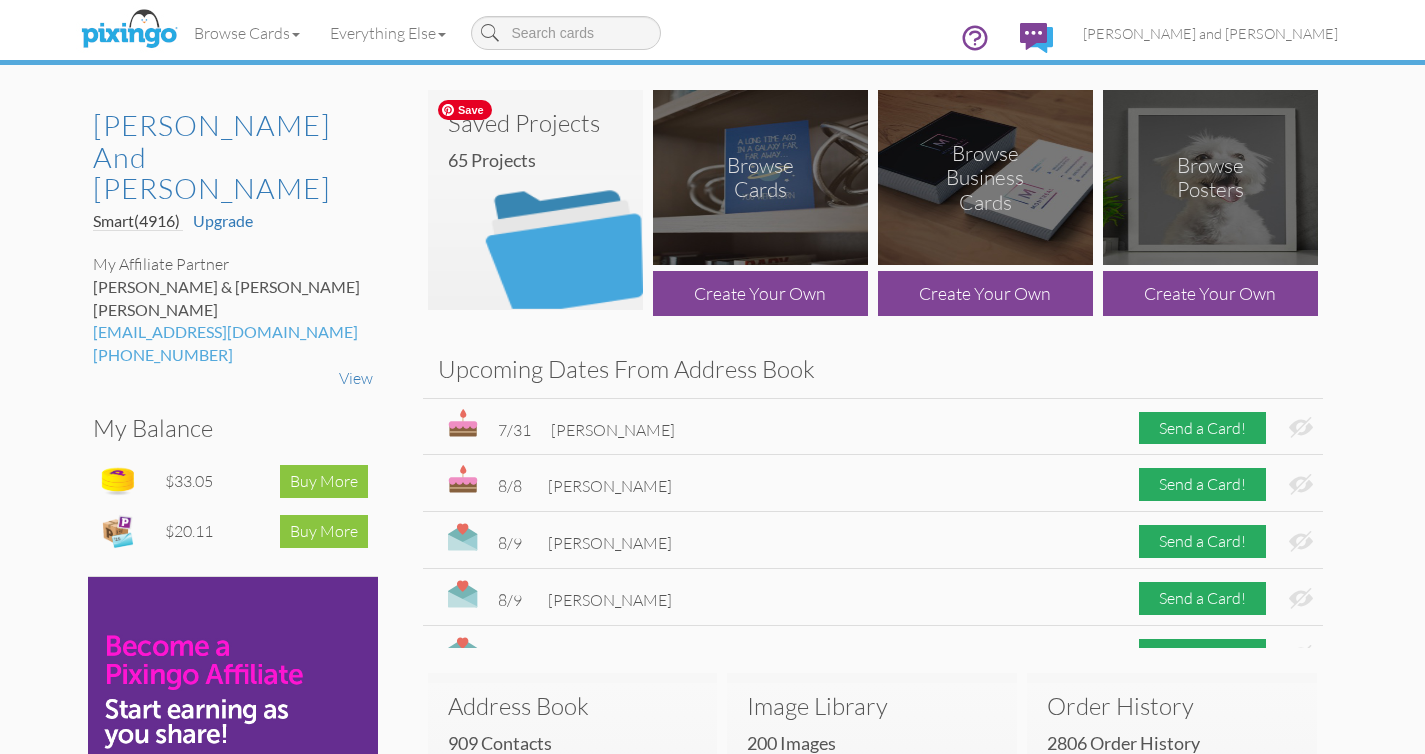 click at bounding box center (535, 200) 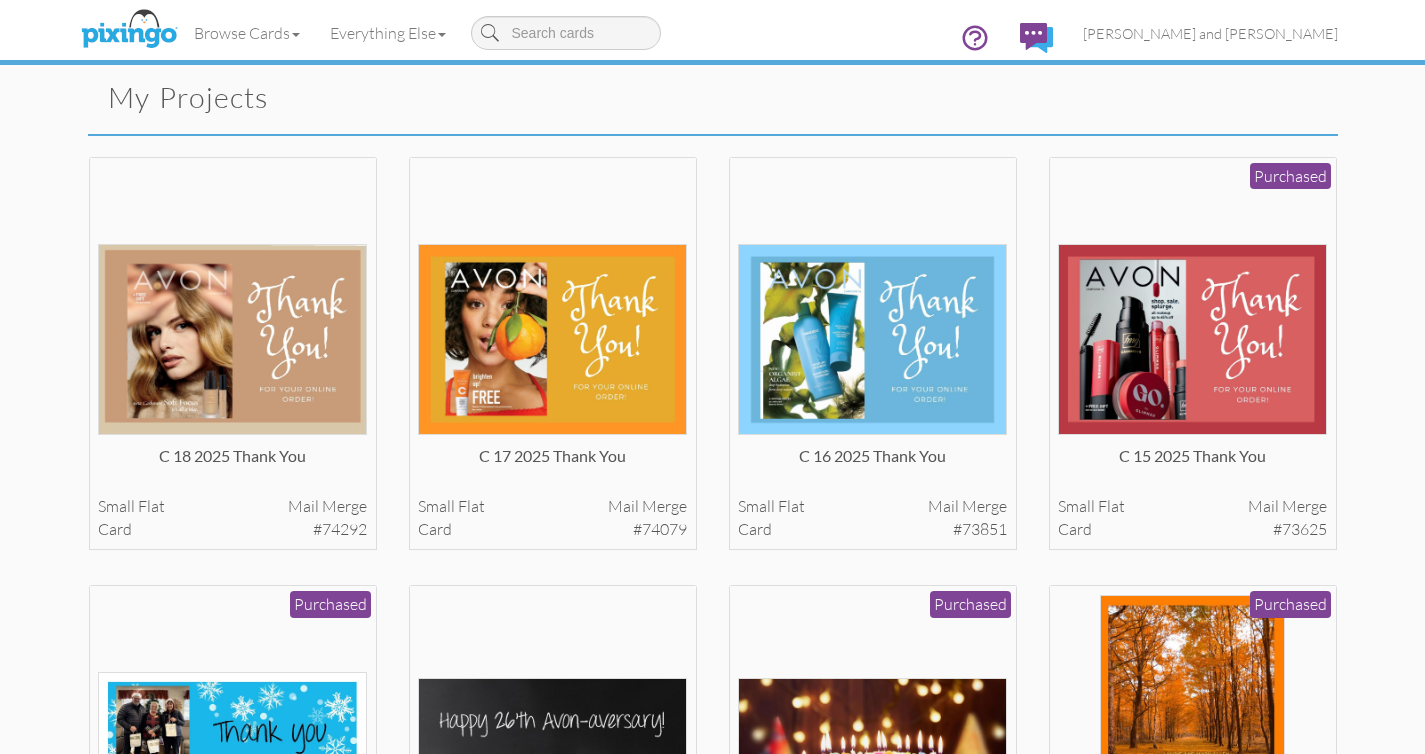 scroll, scrollTop: 0, scrollLeft: 0, axis: both 